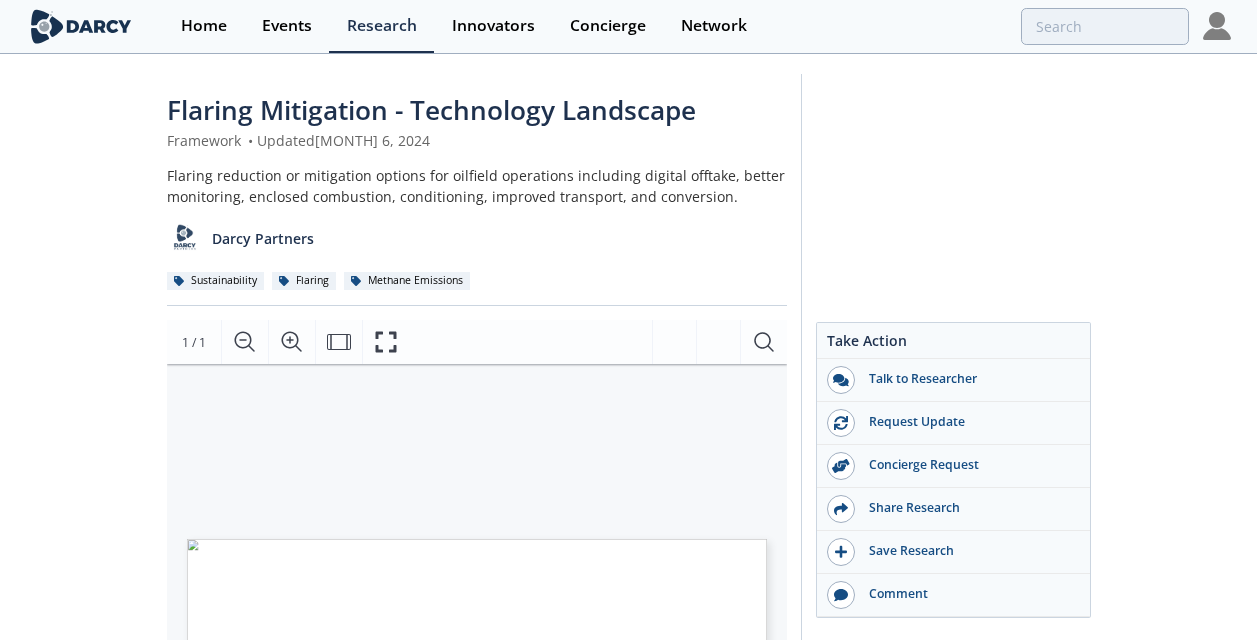scroll, scrollTop: 890, scrollLeft: 0, axis: vertical 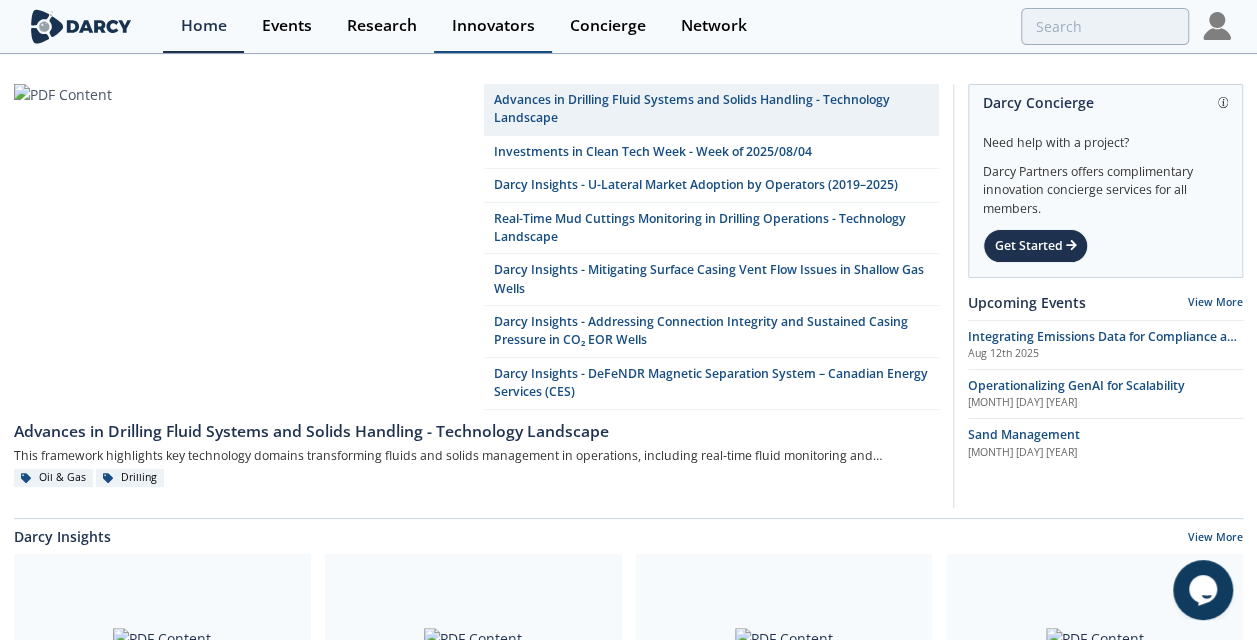 click on "Innovators" at bounding box center (493, 26) 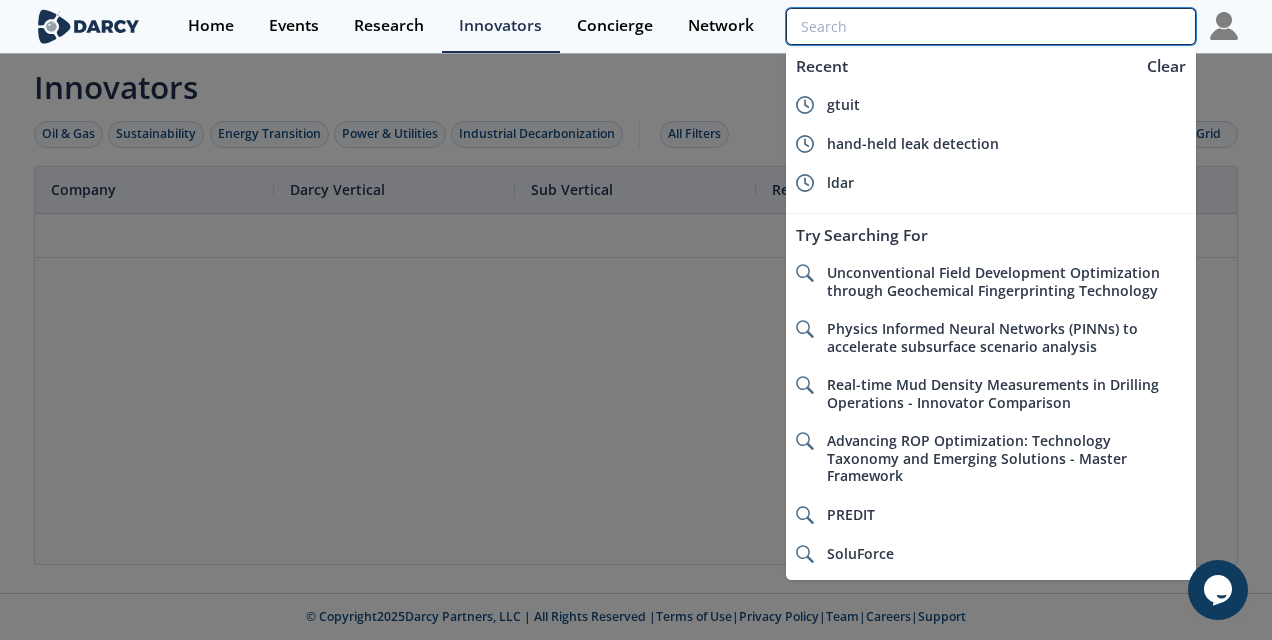 click at bounding box center (991, 26) 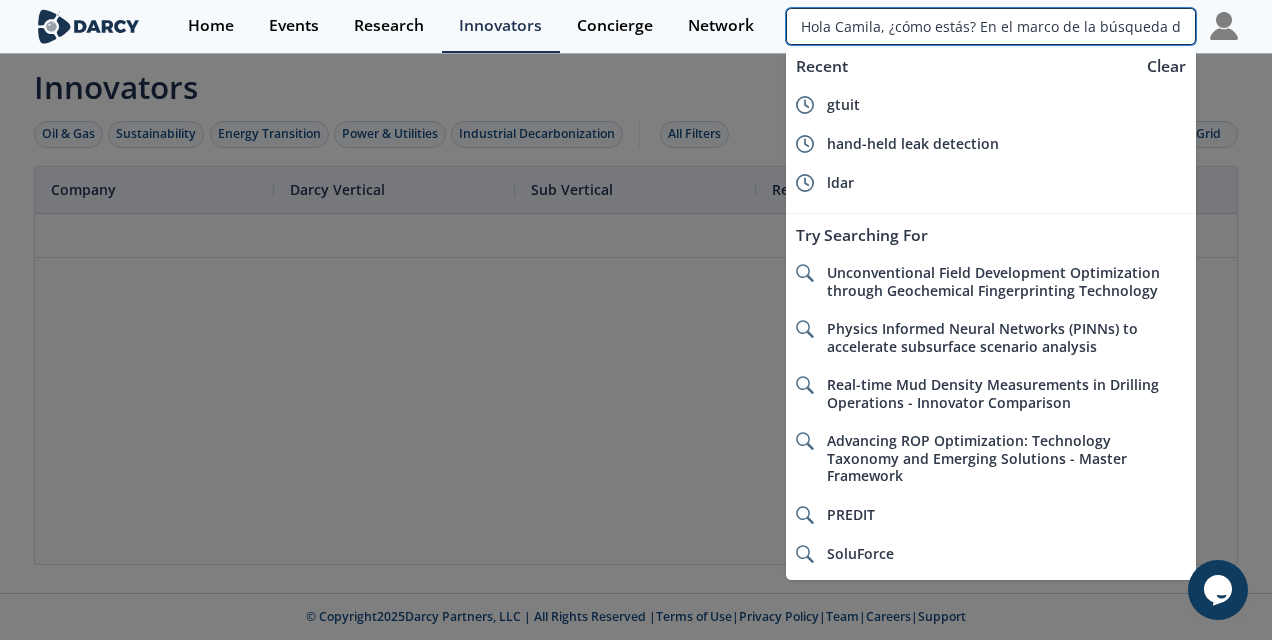 scroll, scrollTop: 0, scrollLeft: 3499, axis: horizontal 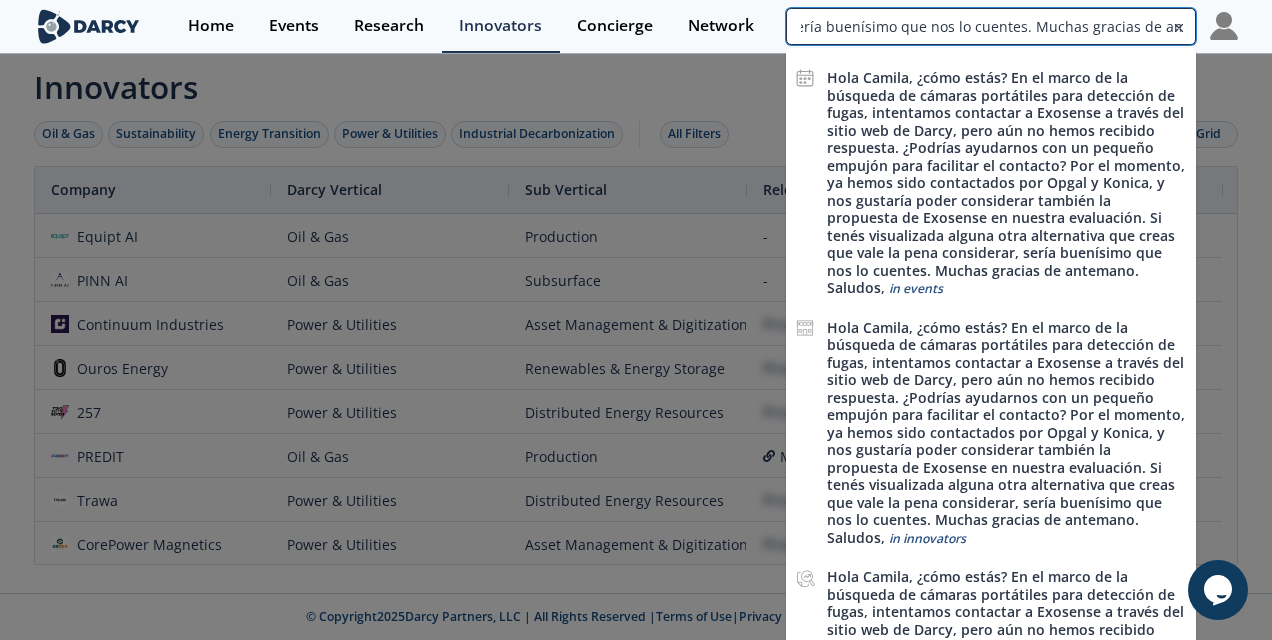 type on "Hola Camila, ¿cómo estás?  En el marco de la búsqueda de cámaras portátiles para detección de fugas, intentamos contactar a Exosense a través del sitio web de Darcy, pero aún no hemos recibido respuesta.  ¿Podrías ayudarnos con un pequeño empujón para facilitar el contacto?  Por el momento, ya hemos sido contactados por Opgal y Konica, y nos gustaría poder considerar también la propuesta de Exosense en nuestra evaluación.  Si tenés visualizada alguna otra alternativa que creas que vale la pena considerar, sería buenísimo que nos lo cuentes.  Muchas gracias de antemano.  Saludos," 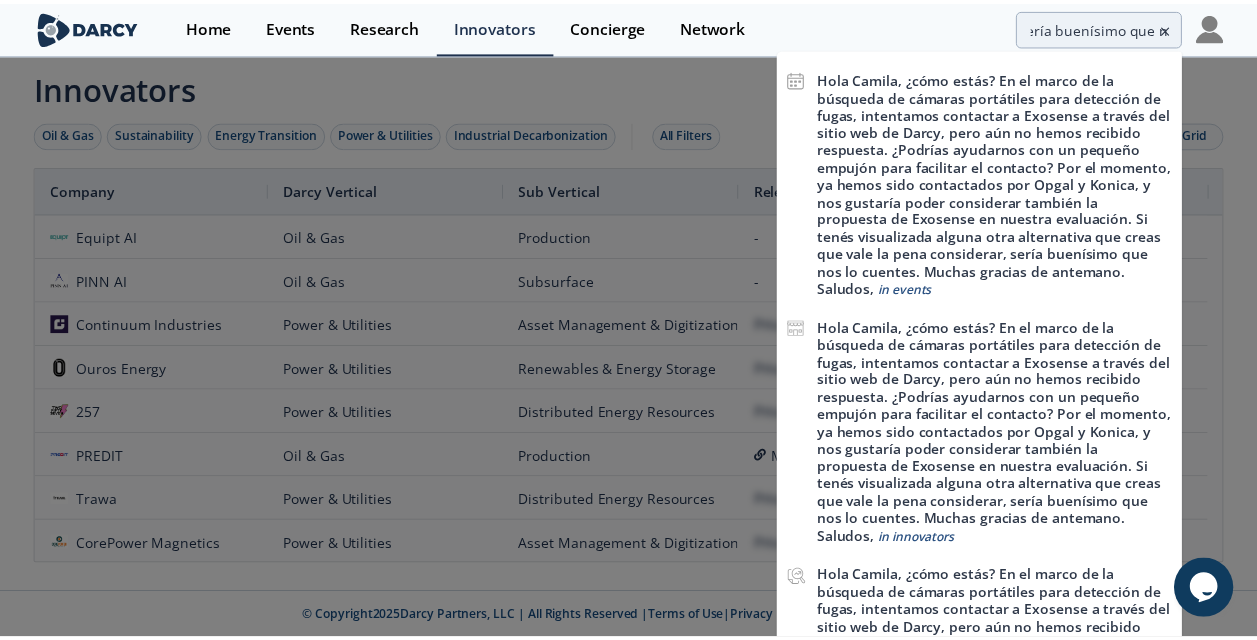 scroll, scrollTop: 0, scrollLeft: 0, axis: both 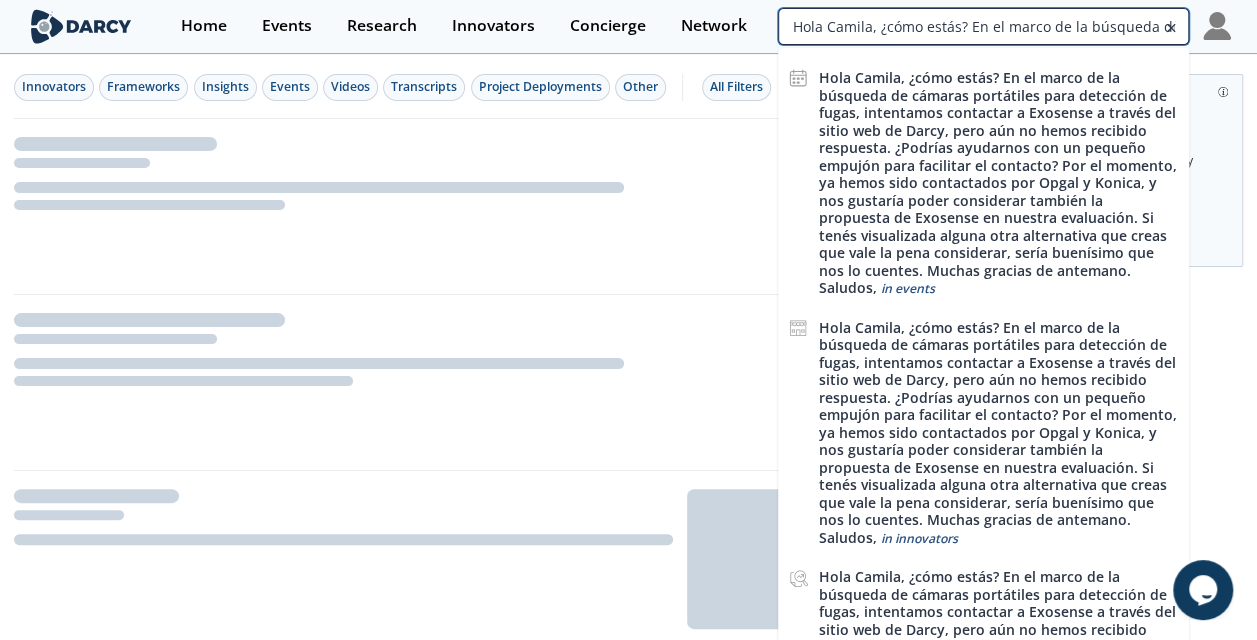 click on "Hola Camila, ¿cómo estás?  En el marco de la búsqueda de cámaras portátiles para detección de fugas, intentamos contactar a Exosense a través del sitio web de Darcy, pero aún no hemos recibido respuesta.  ¿Podrías ayudarnos con un pequeño empujón para facilitar el contacto?  Por el momento, ya hemos sido contactados por Opgal y Konica, y nos gustaría poder considerar también la propuesta de Exosense en nuestra evaluación.  Si tenés visualizada alguna otra alternativa que creas que vale la pena considerar, sería buenísimo que nos lo cuentes.  Muchas gracias de antemano.  Saludos," at bounding box center (983, 26) 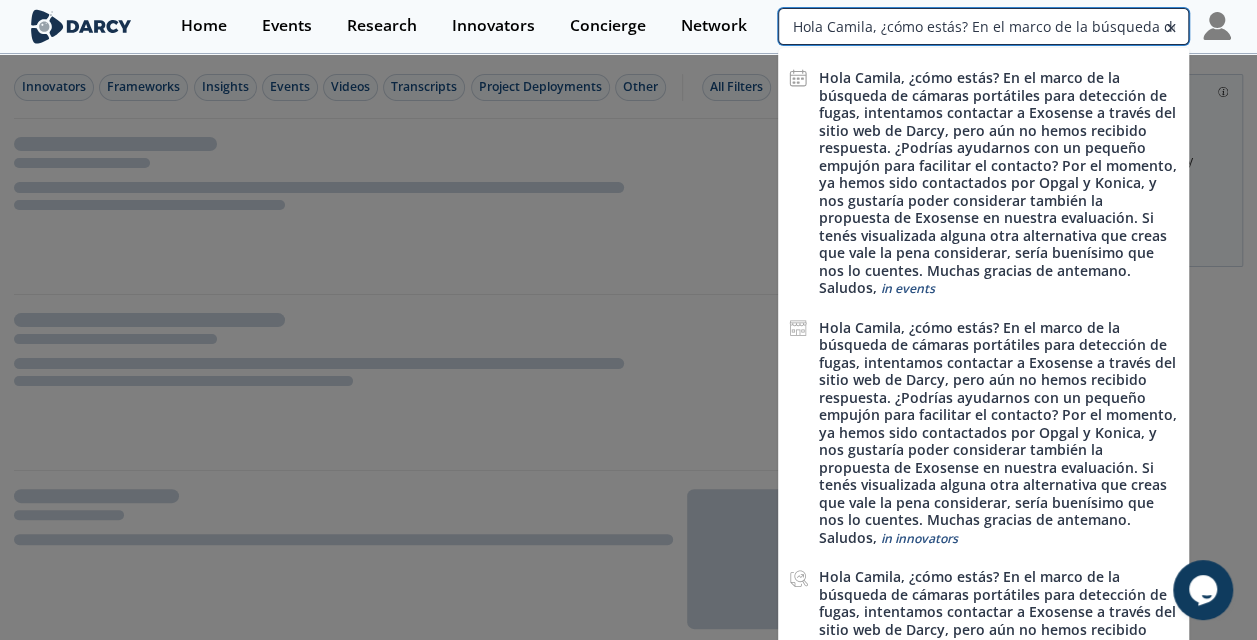 click on "Hola Camila, ¿cómo estás?  En el marco de la búsqueda de cámaras portátiles para detección de fugas, intentamos contactar a Exosense a través del sitio web de Darcy, pero aún no hemos recibido respuesta.  ¿Podrías ayudarnos con un pequeño empujón para facilitar el contacto?  Por el momento, ya hemos sido contactados por Opgal y Konica, y nos gustaría poder considerar también la propuesta de Exosense en nuestra evaluación.  Si tenés visualizada alguna otra alternativa que creas que vale la pena considerar, sería buenísimo que nos lo cuentes.  Muchas gracias de antemano.  Saludos," at bounding box center [983, 26] 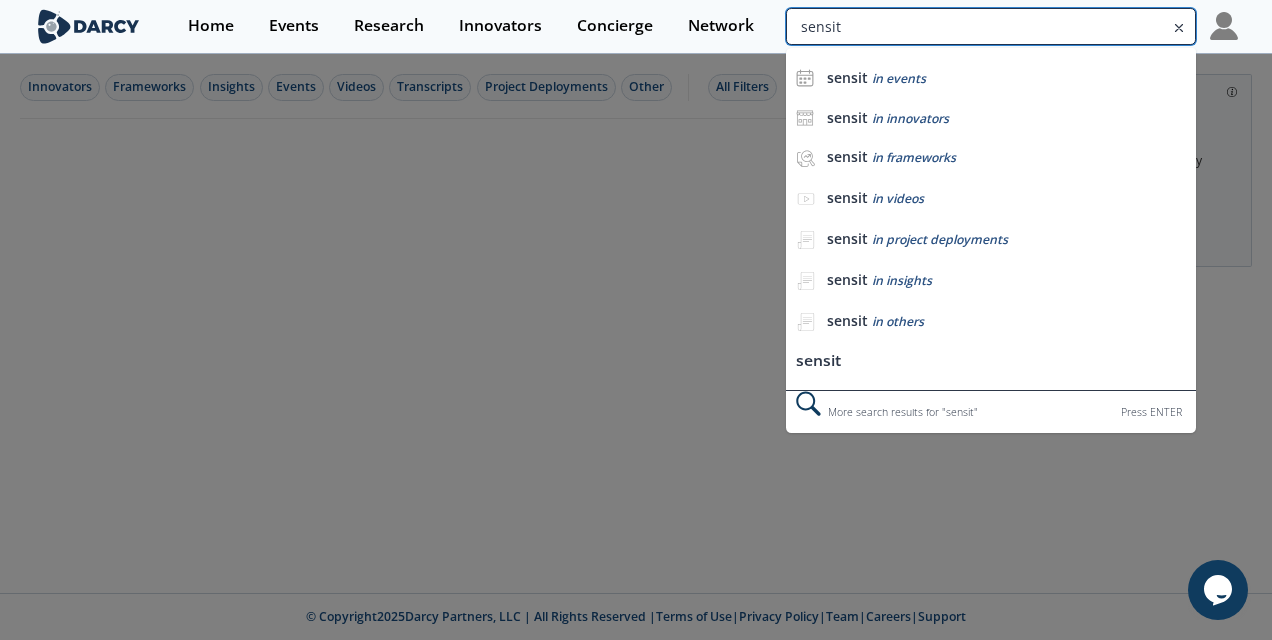 type on "sensit" 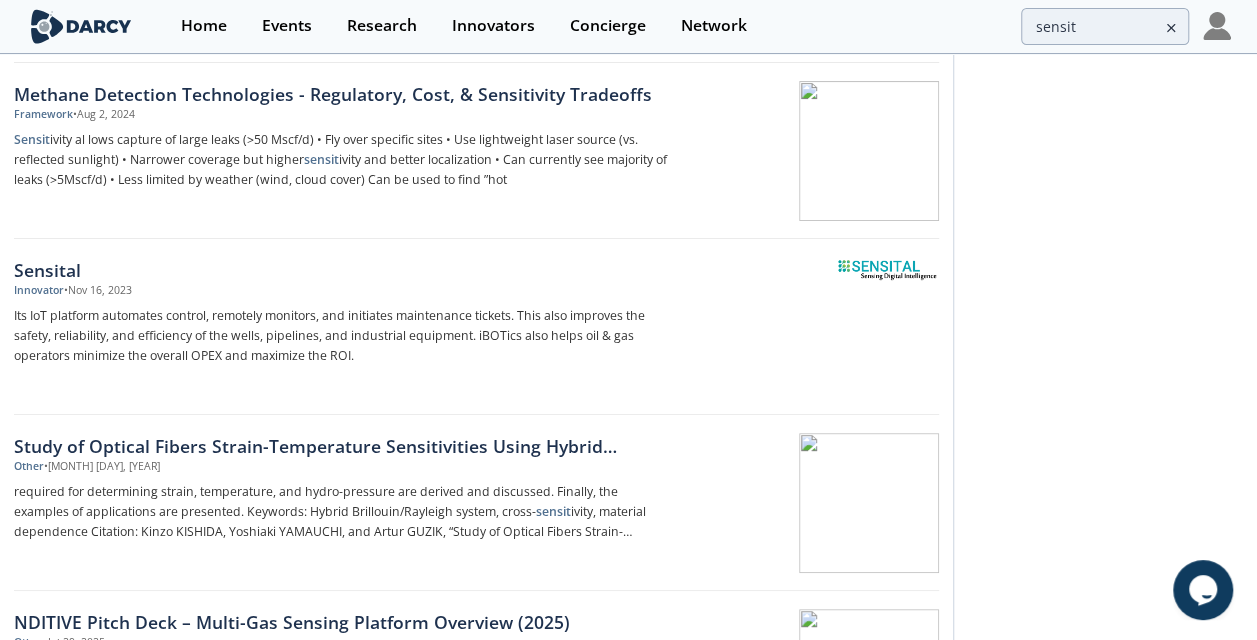 scroll, scrollTop: 0, scrollLeft: 0, axis: both 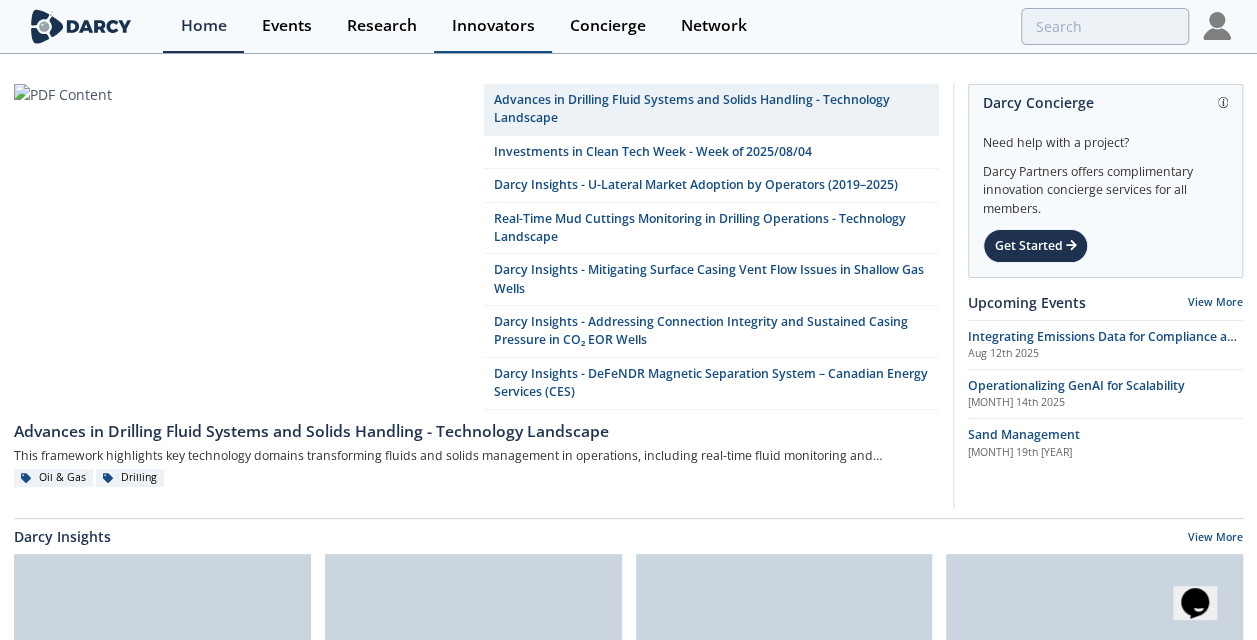 click on "Innovators" at bounding box center (493, 26) 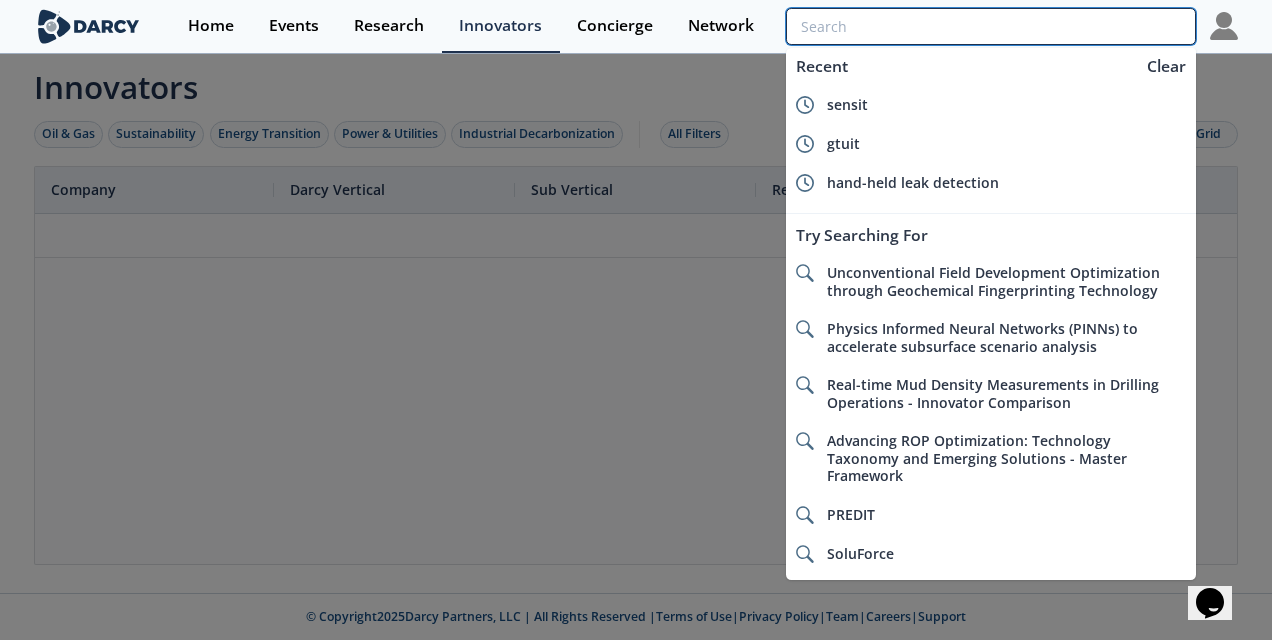 click at bounding box center (991, 26) 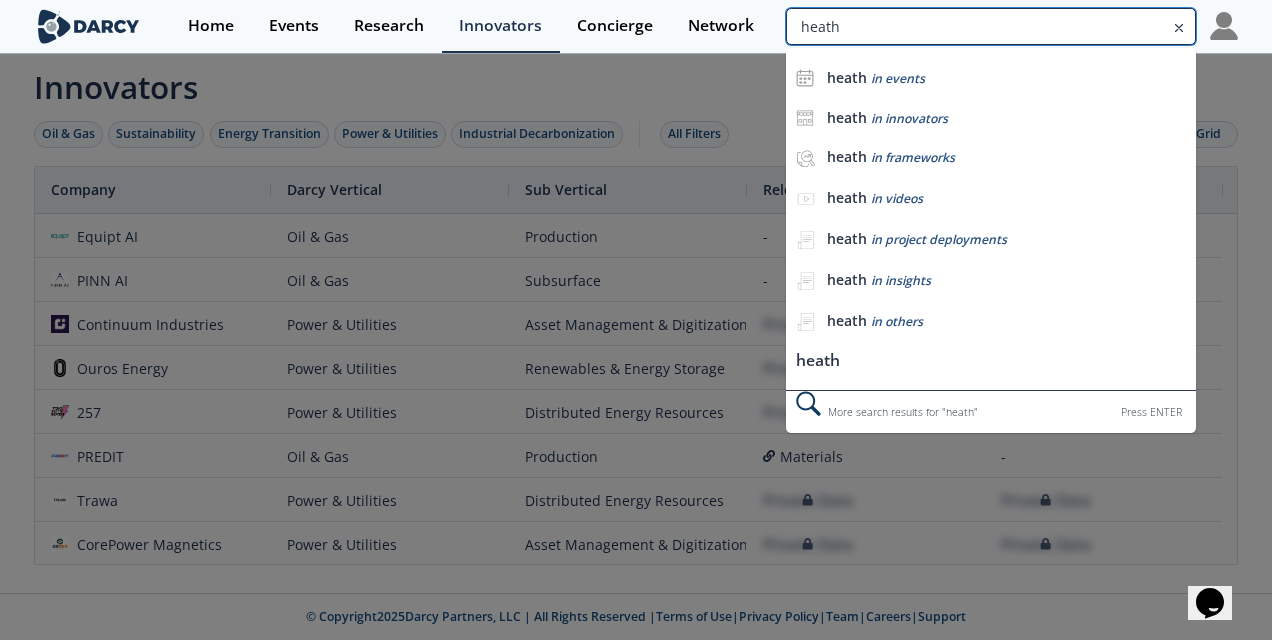 type on "heath" 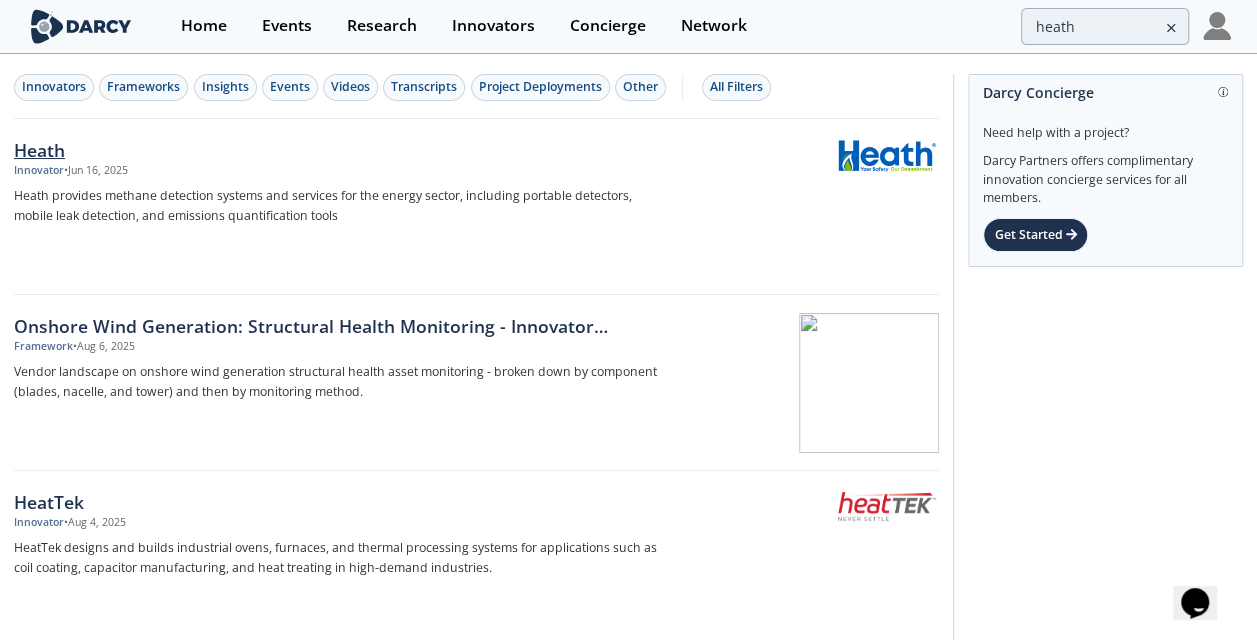 click on "Heath" at bounding box center [343, 150] 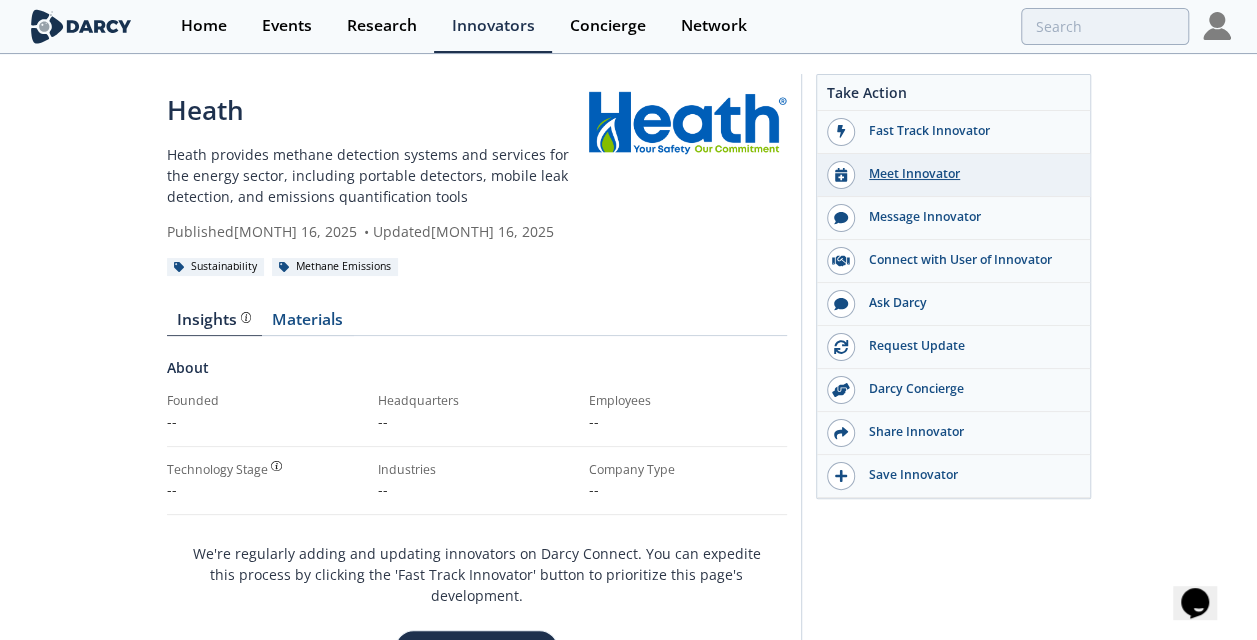 click on "Meet Innovator" at bounding box center (967, 174) 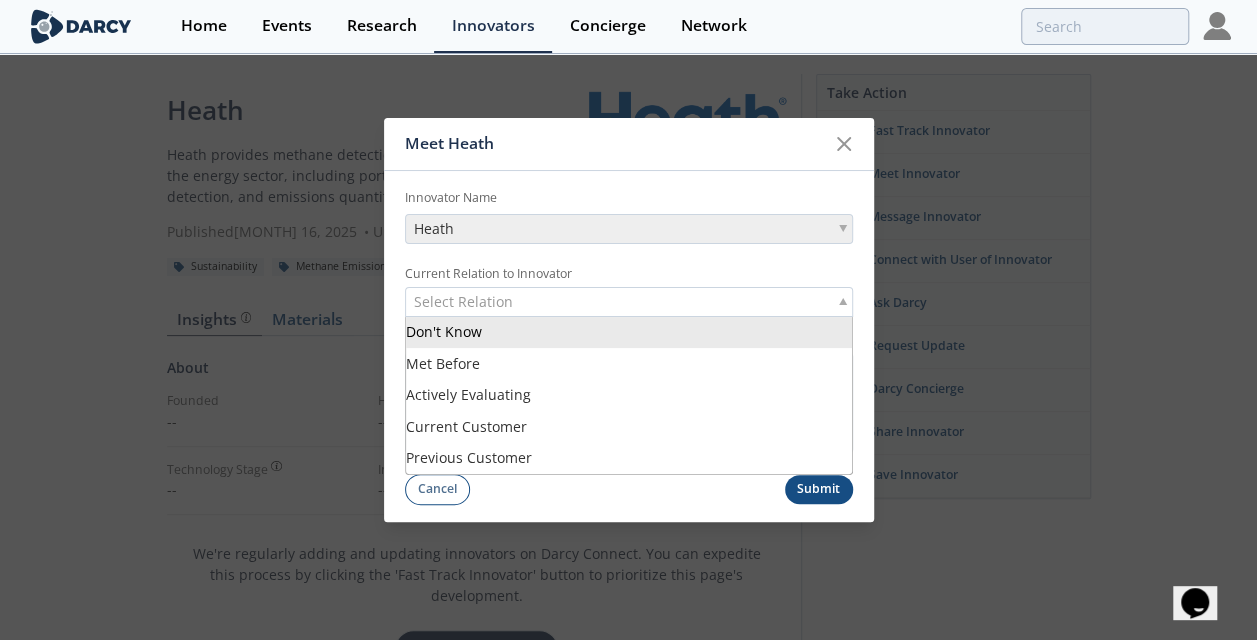 click on "Select Relation" at bounding box center [629, 302] 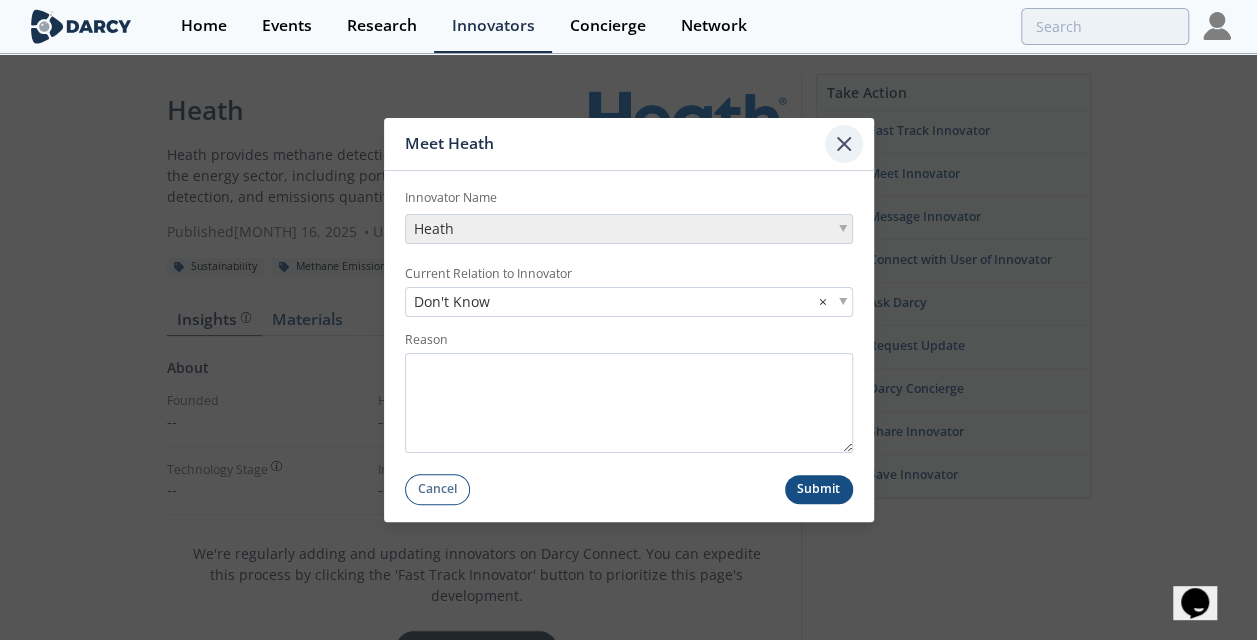 click 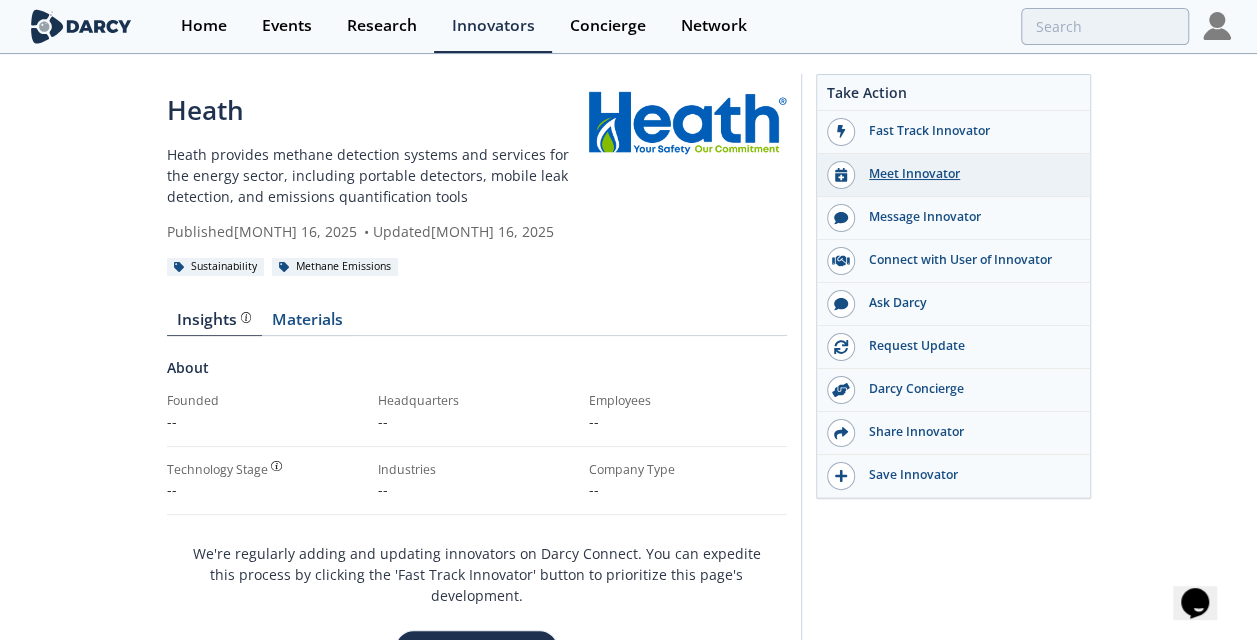 click on "Meet Innovator" at bounding box center [967, 174] 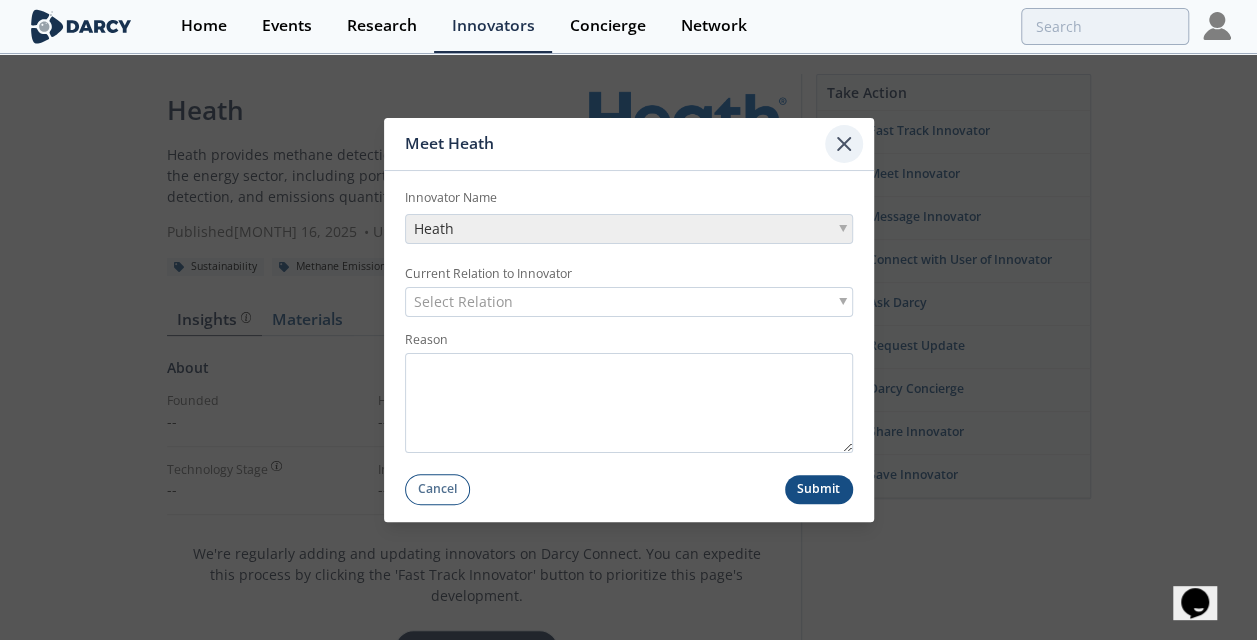click 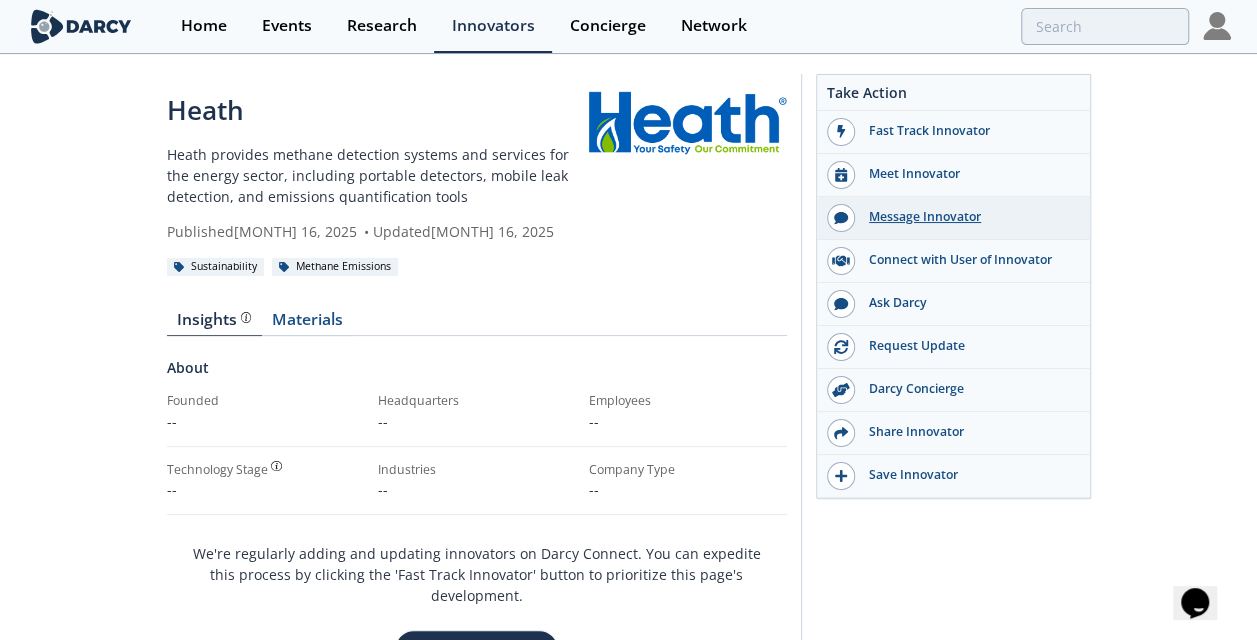 click on "Message Innovator" at bounding box center (967, 217) 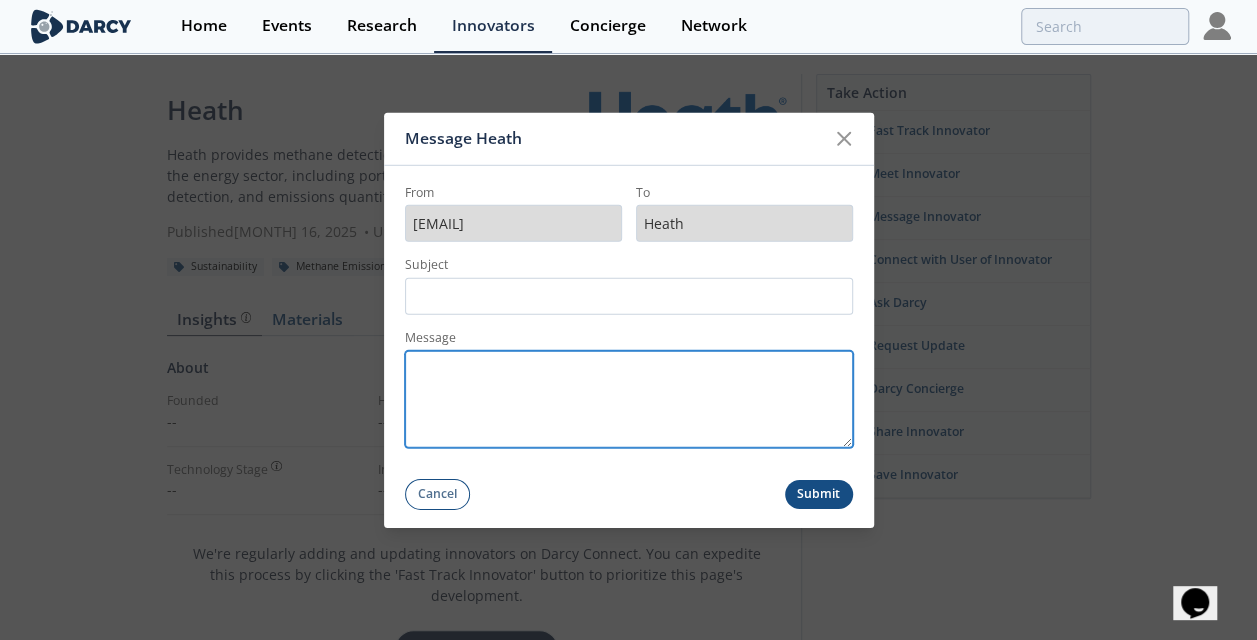 click on "Message" at bounding box center (629, 399) 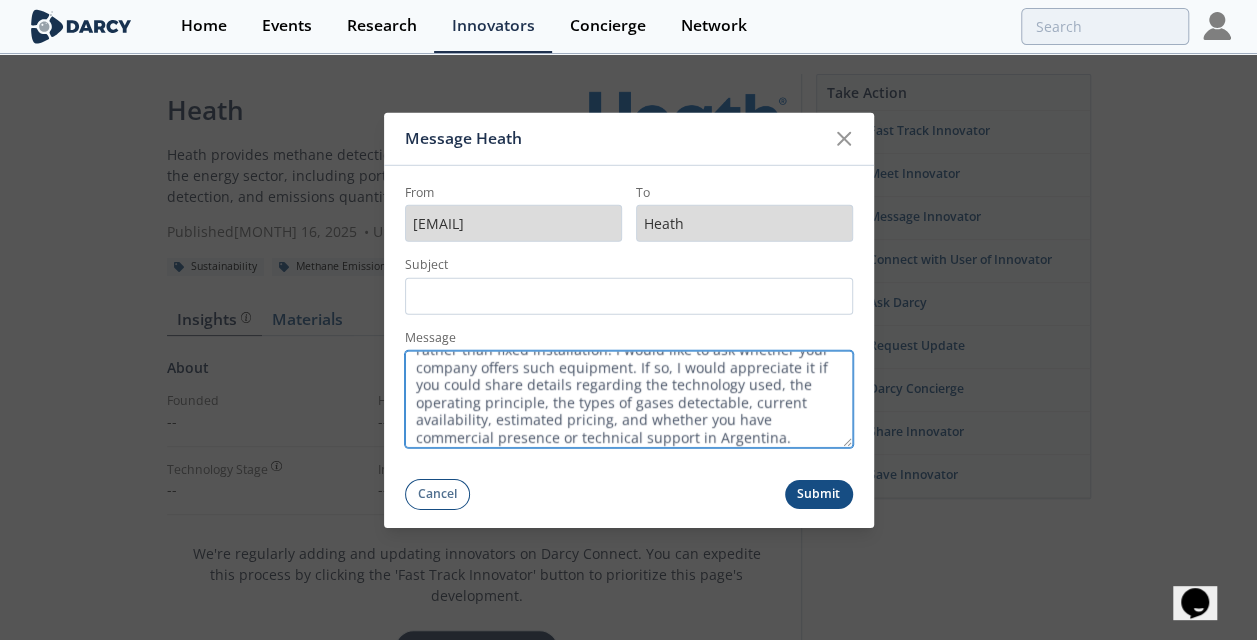 scroll, scrollTop: 0, scrollLeft: 0, axis: both 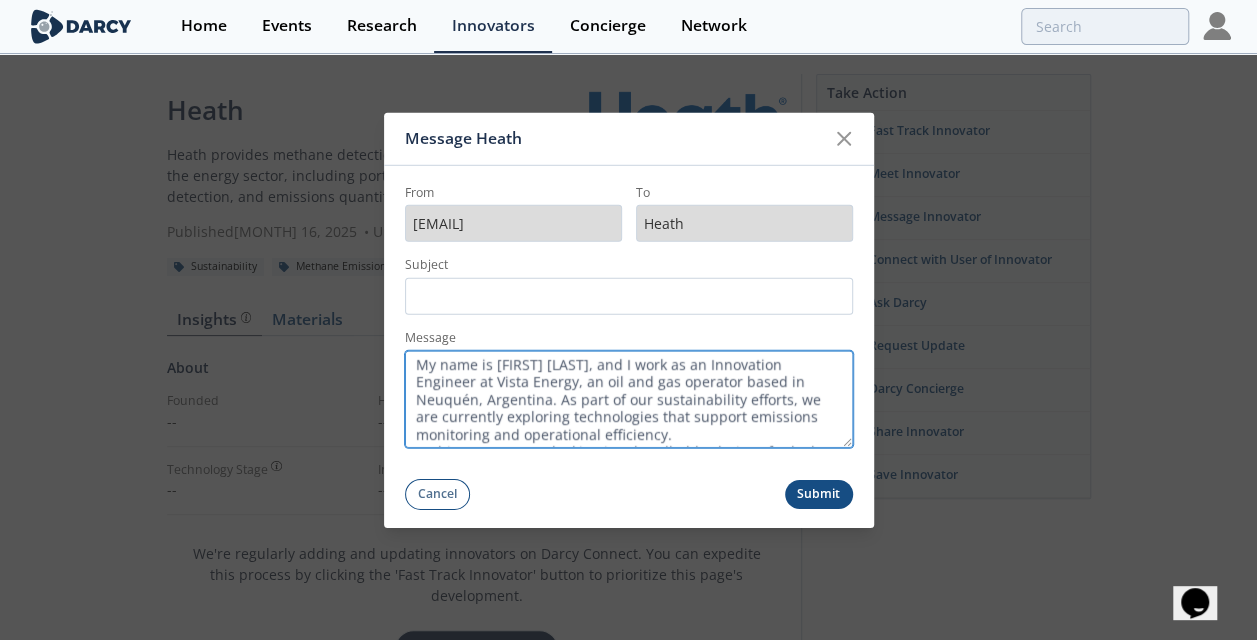 type on "My name is Manuel Barros, and I work as an Innovation Engineer at Vista Energy, an oil and gas operator based in Neuquén, Argentina. As part of our sustainability efforts, we are currently exploring technologies that support emissions monitoring and operational efficiency.
In this context, I am looking into handheld solutions for leak detection—specifically cameras intended for manual use rather than fixed installation. I would like to ask whether your company offers such equipment. If so, I would appreciate it if you could share details regarding the technology used, the operating principle, the types of gases detectable, current availability, estimated pricing, and whether you have commercial presence or technical support in Argentina." 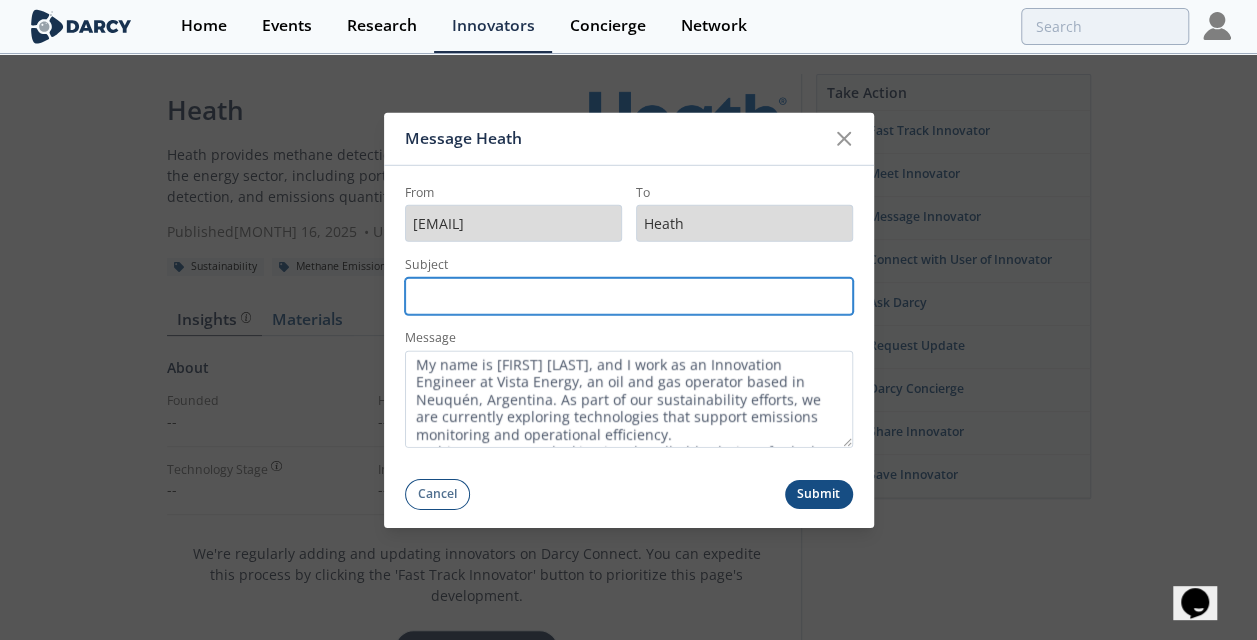 click on "Subject" at bounding box center [629, 296] 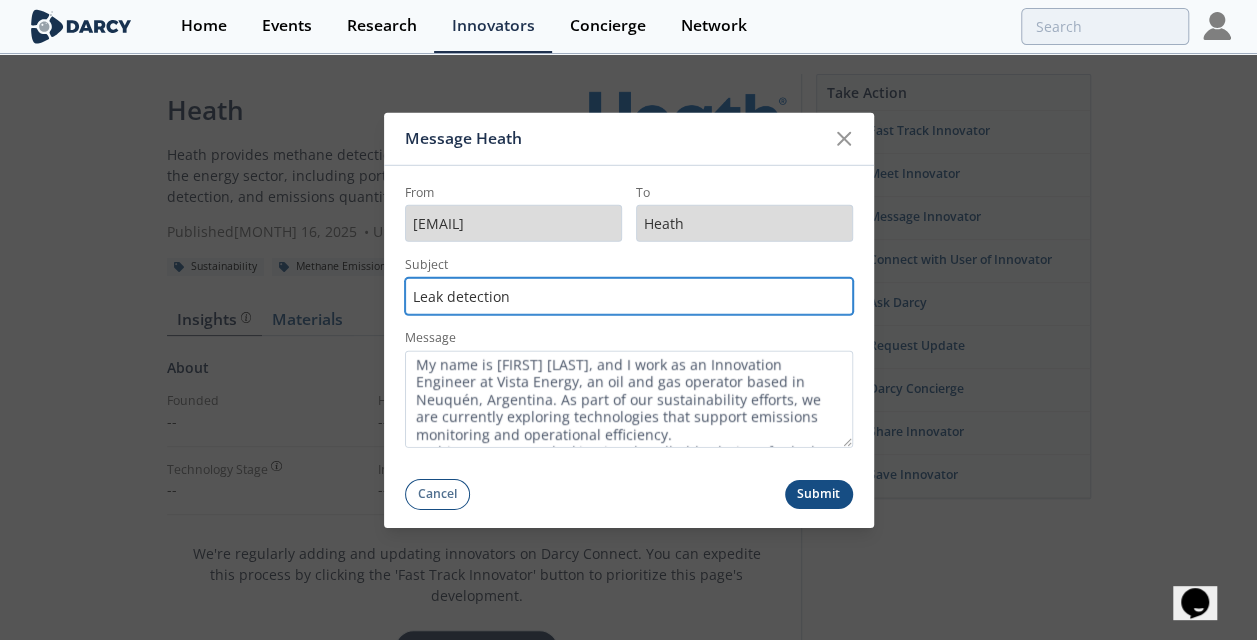type on "Leak detection" 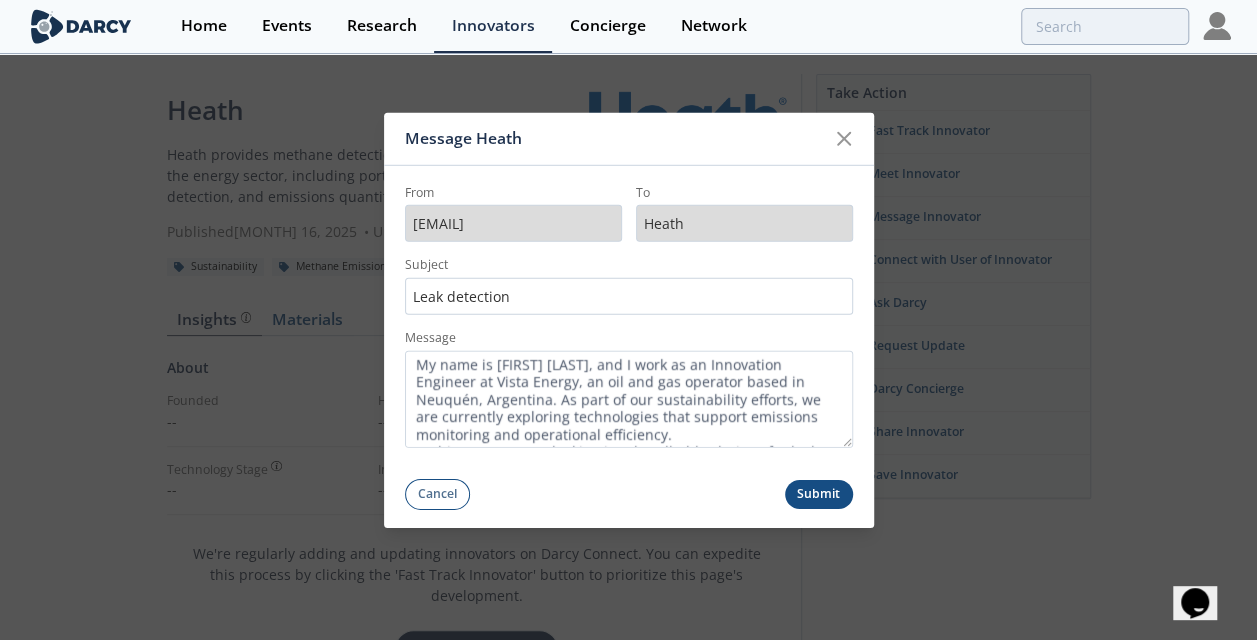 click on "Submit" at bounding box center [819, 494] 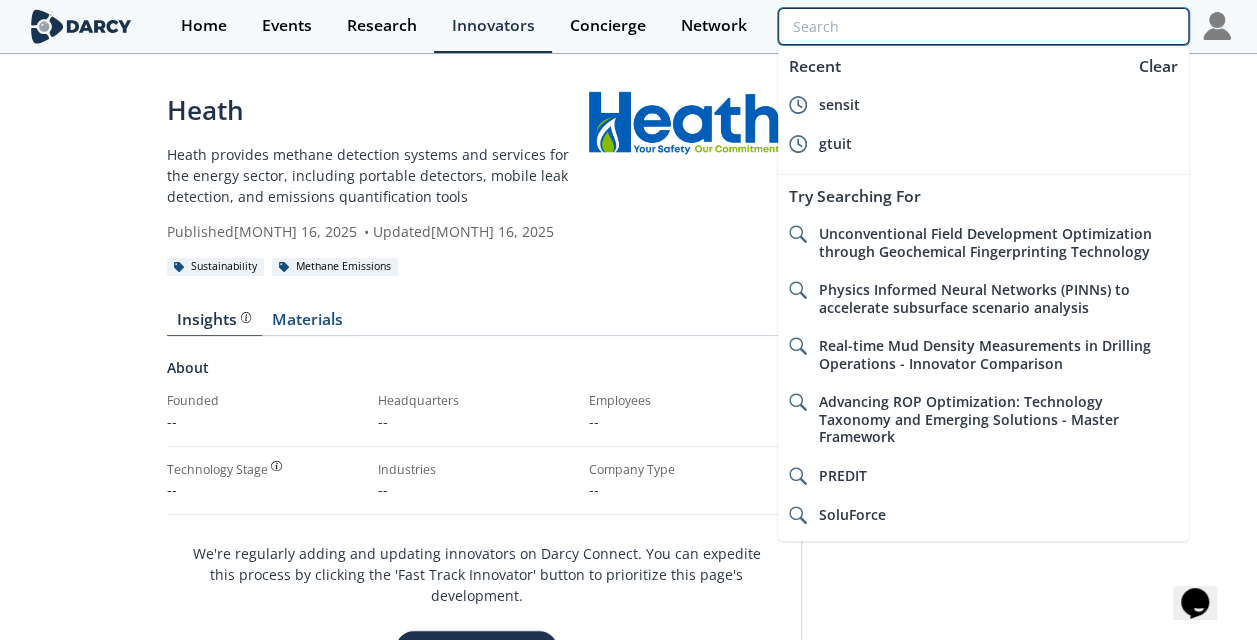 click at bounding box center (983, 26) 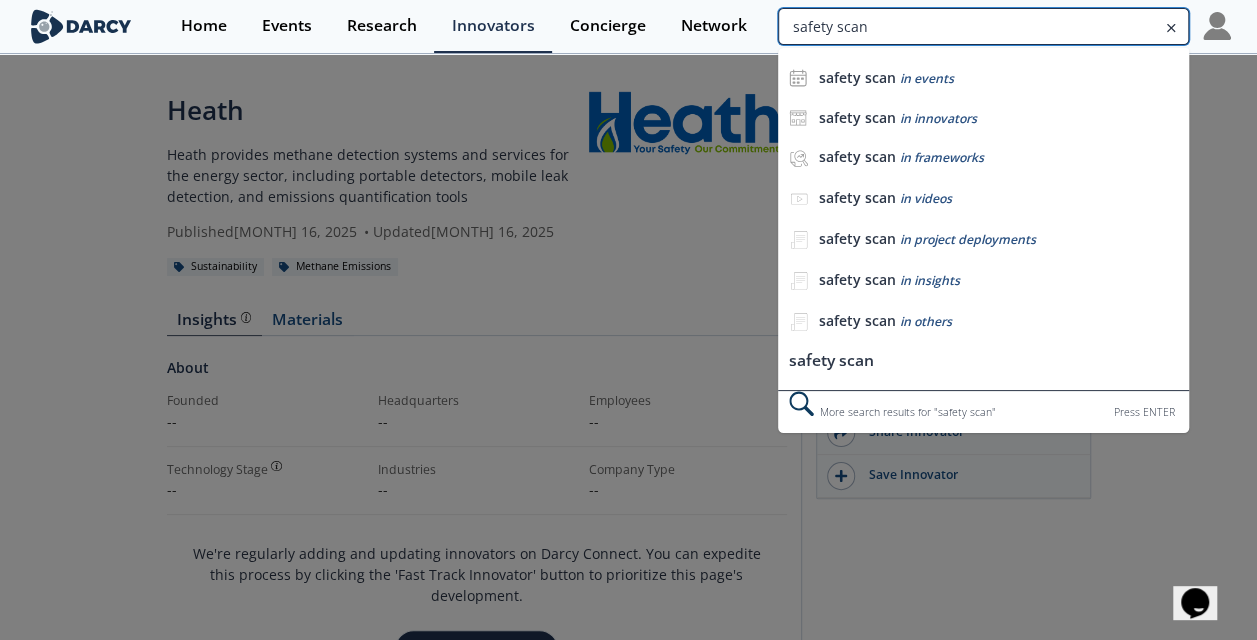type on "safety scan" 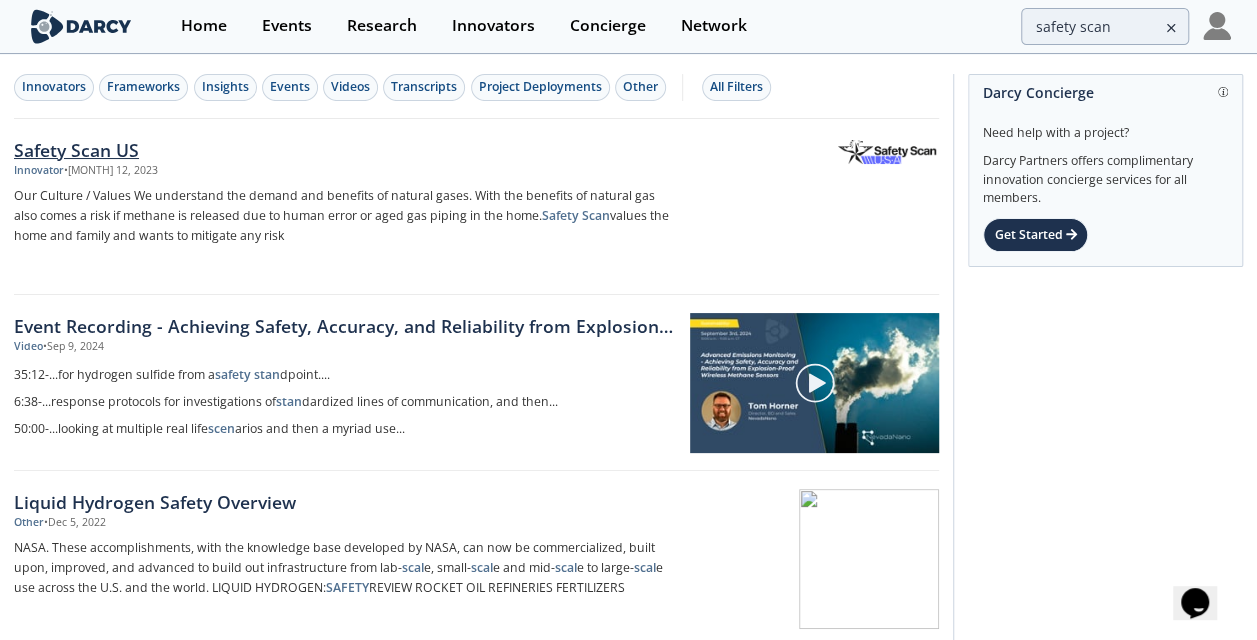 click on "Safety Scan US" at bounding box center [343, 150] 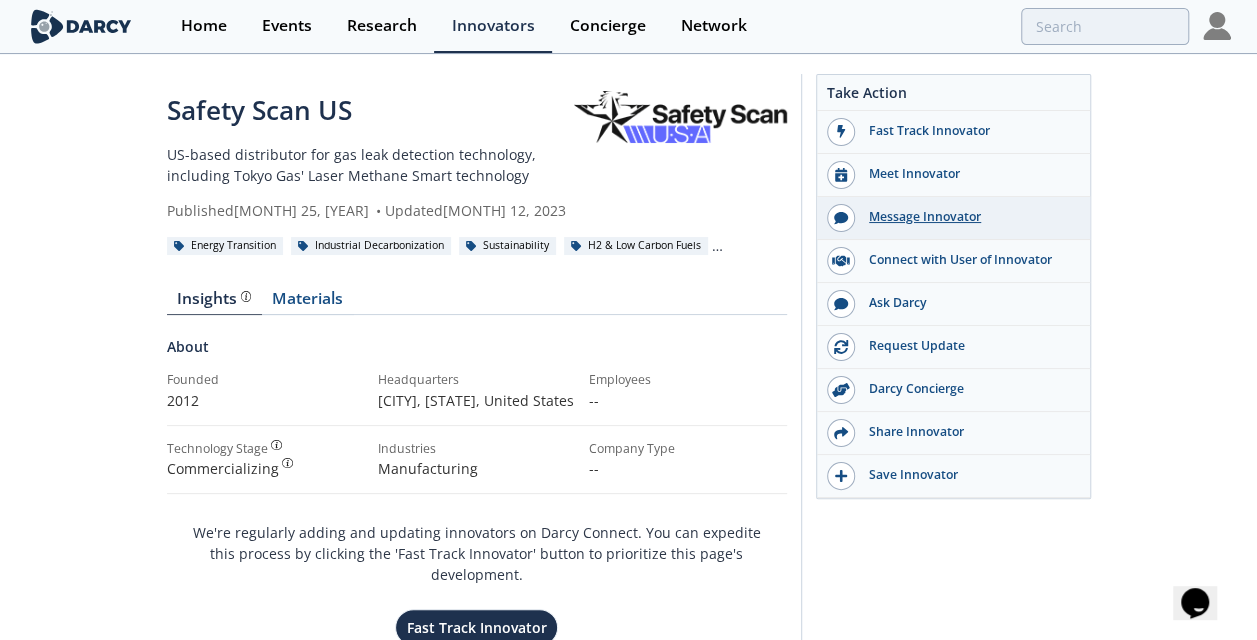 click on "Message Innovator" at bounding box center (967, 217) 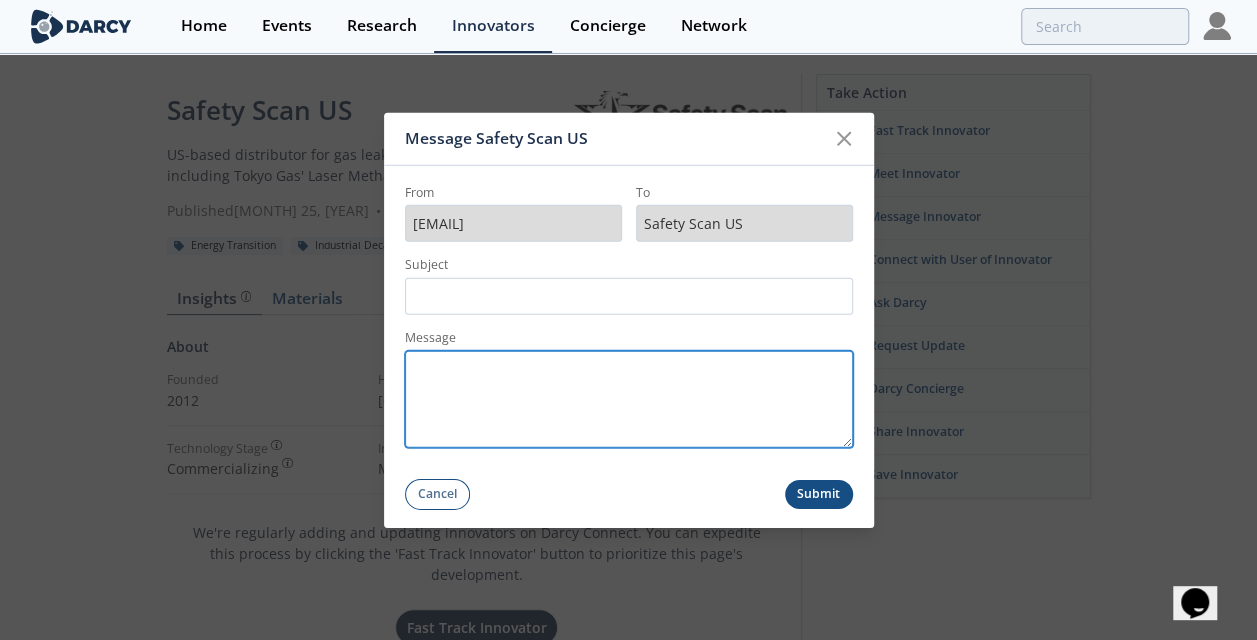 click on "Message" at bounding box center [629, 399] 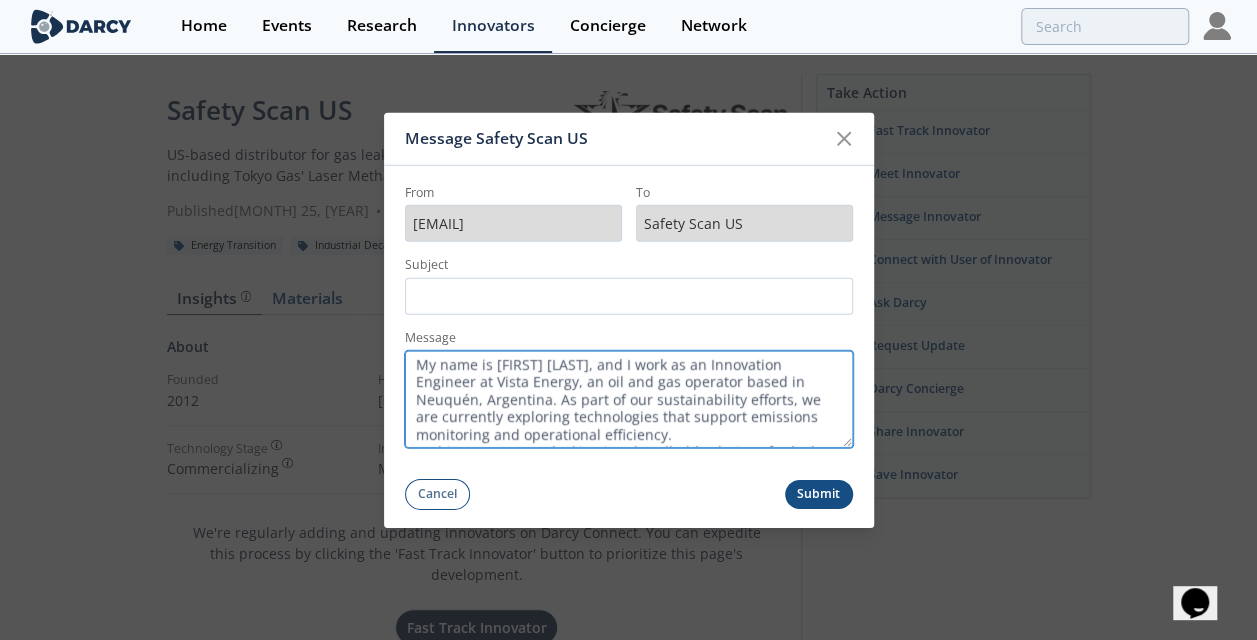 scroll, scrollTop: 137, scrollLeft: 0, axis: vertical 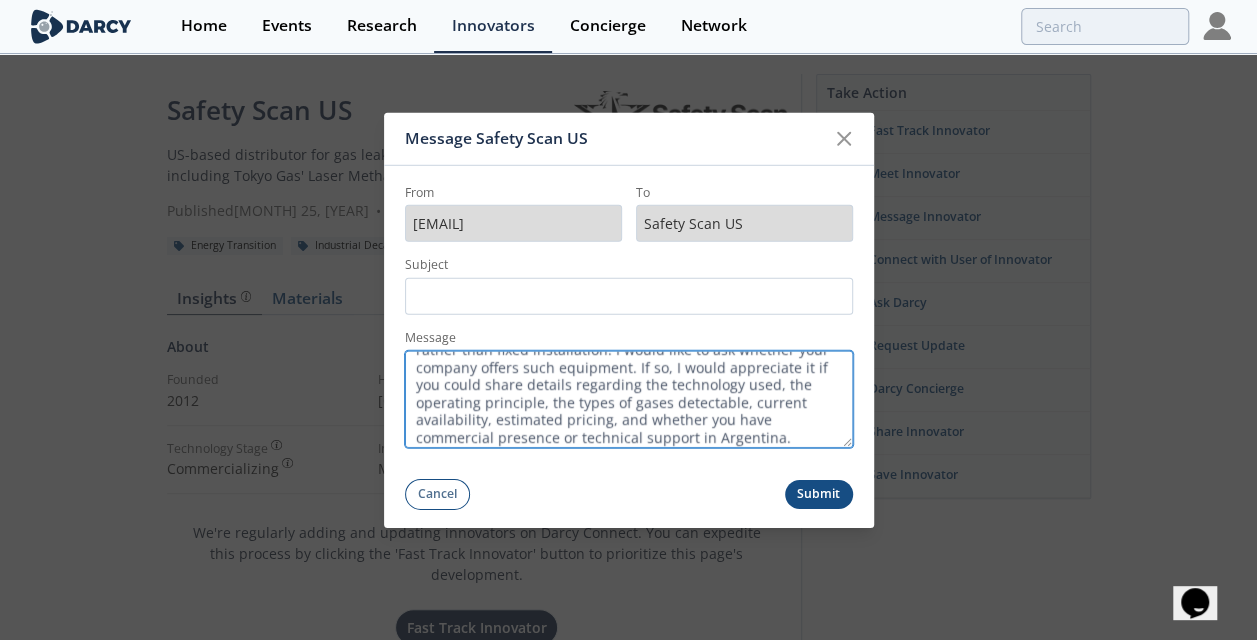 type on "My name is Manuel Barros, and I work as an Innovation Engineer at Vista Energy, an oil and gas operator based in Neuquén, Argentina. As part of our sustainability efforts, we are currently exploring technologies that support emissions monitoring and operational efficiency.
In this context, I am looking into handheld solutions for leak detection—specifically cameras intended for manual use rather than fixed installation. I would like to ask whether your company offers such equipment. If so, I would appreciate it if you could share details regarding the technology used, the operating principle, the types of gases detectable, current availability, estimated pricing, and whether you have commercial presence or technical support in Argentina." 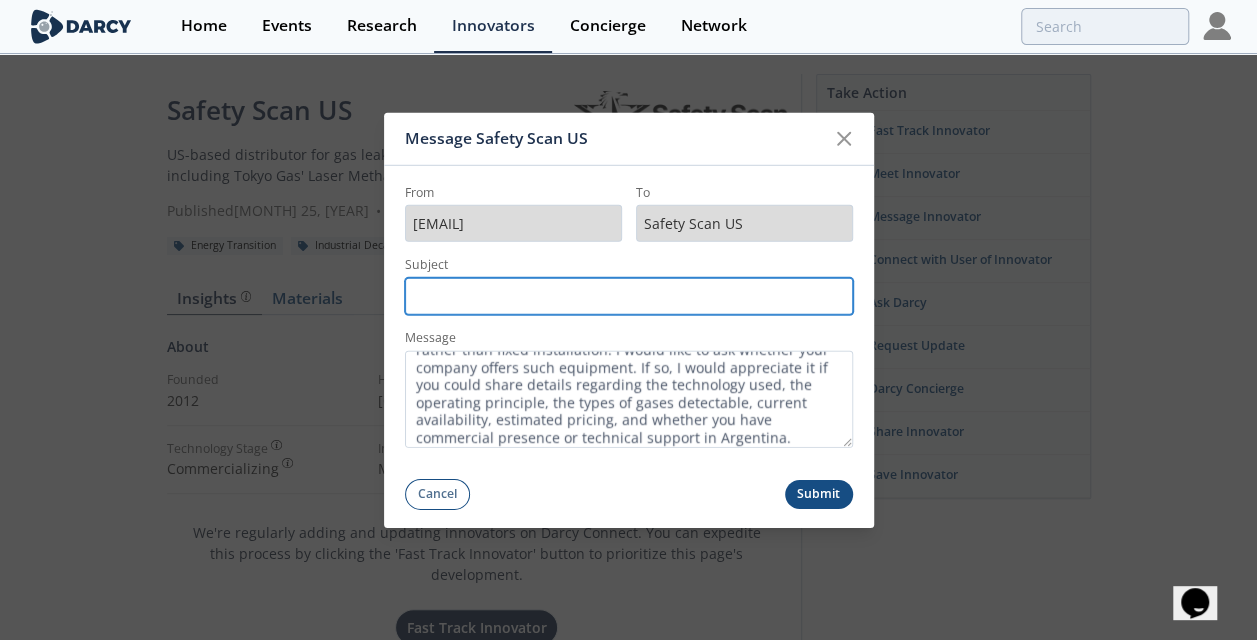 click on "Subject" at bounding box center [629, 296] 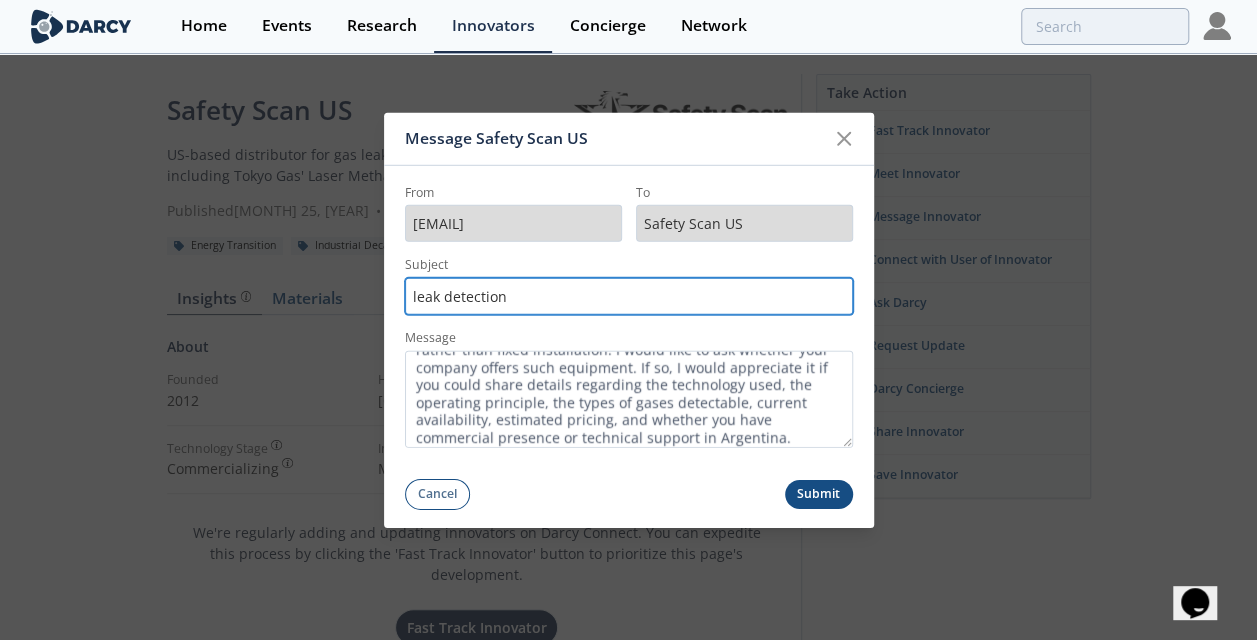 type on "Leak detection" 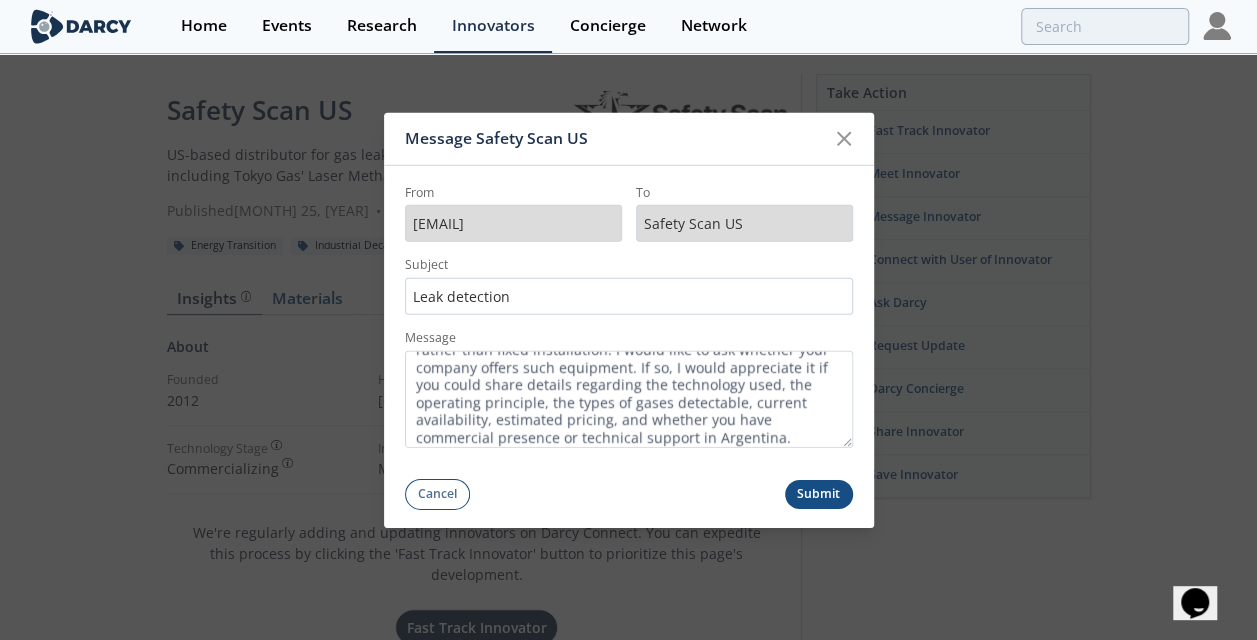 click on "Submit" at bounding box center (819, 494) 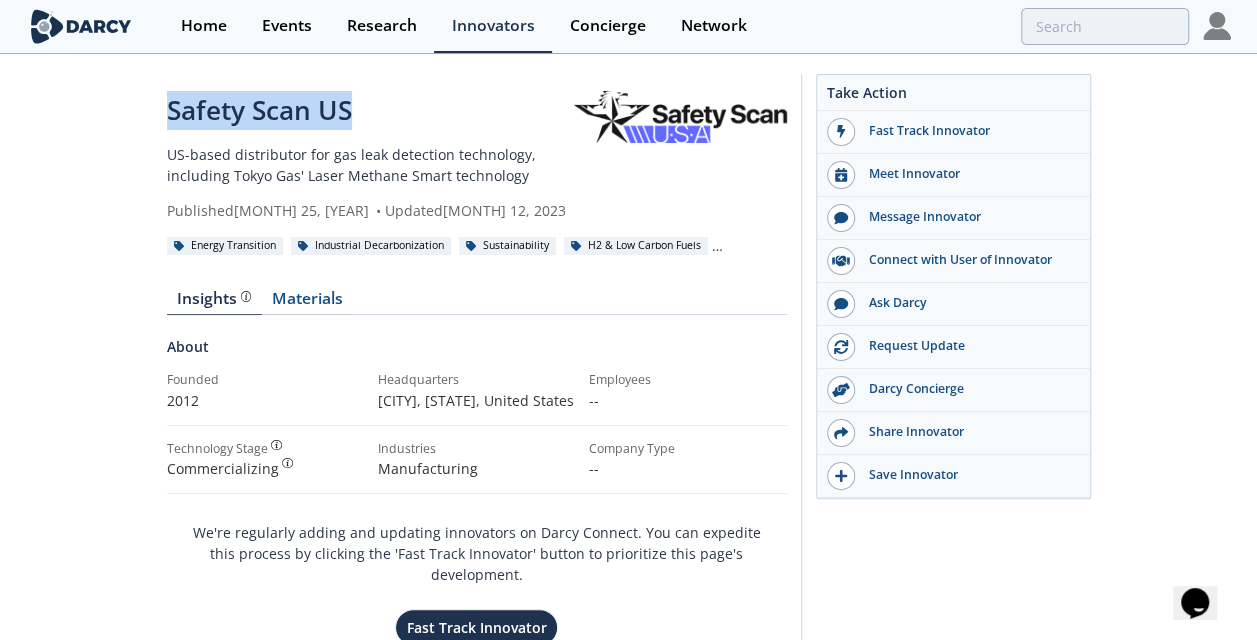 drag, startPoint x: 165, startPoint y: 102, endPoint x: 350, endPoint y: 111, distance: 185.2188 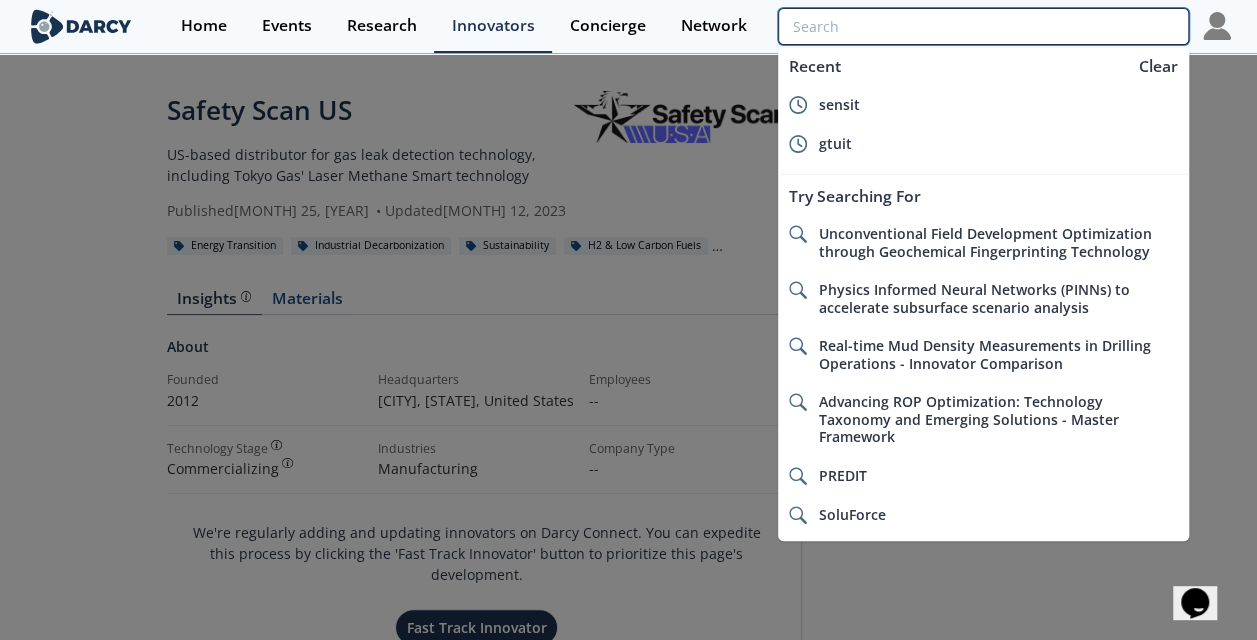 click at bounding box center (983, 26) 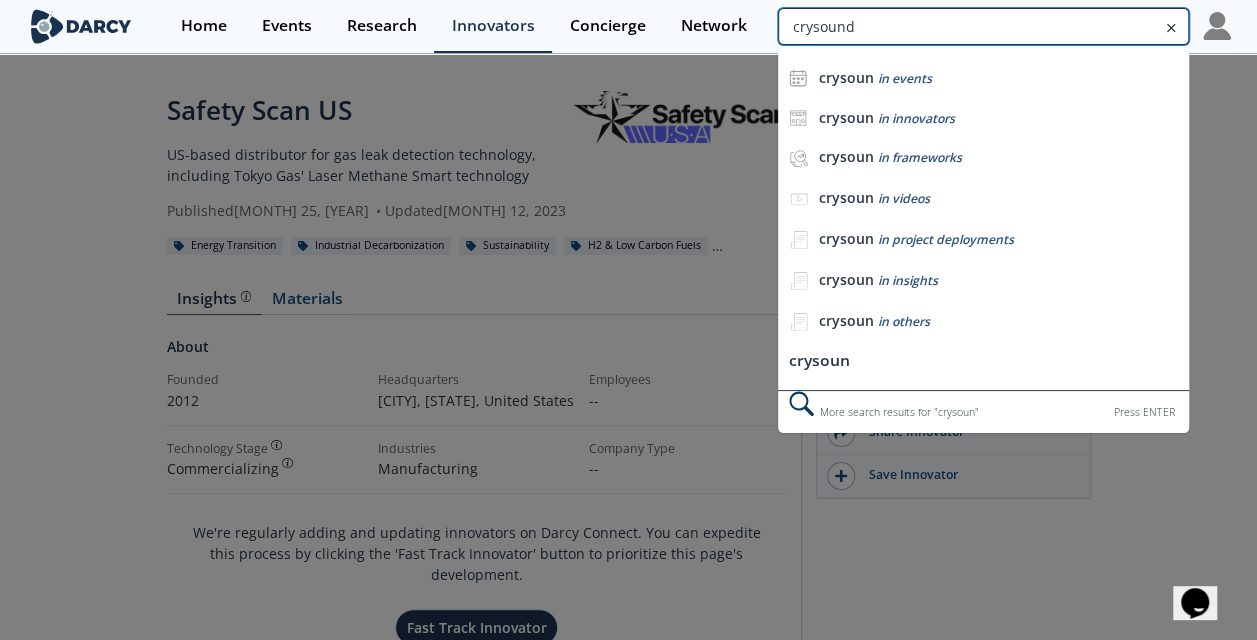 type on "crysound" 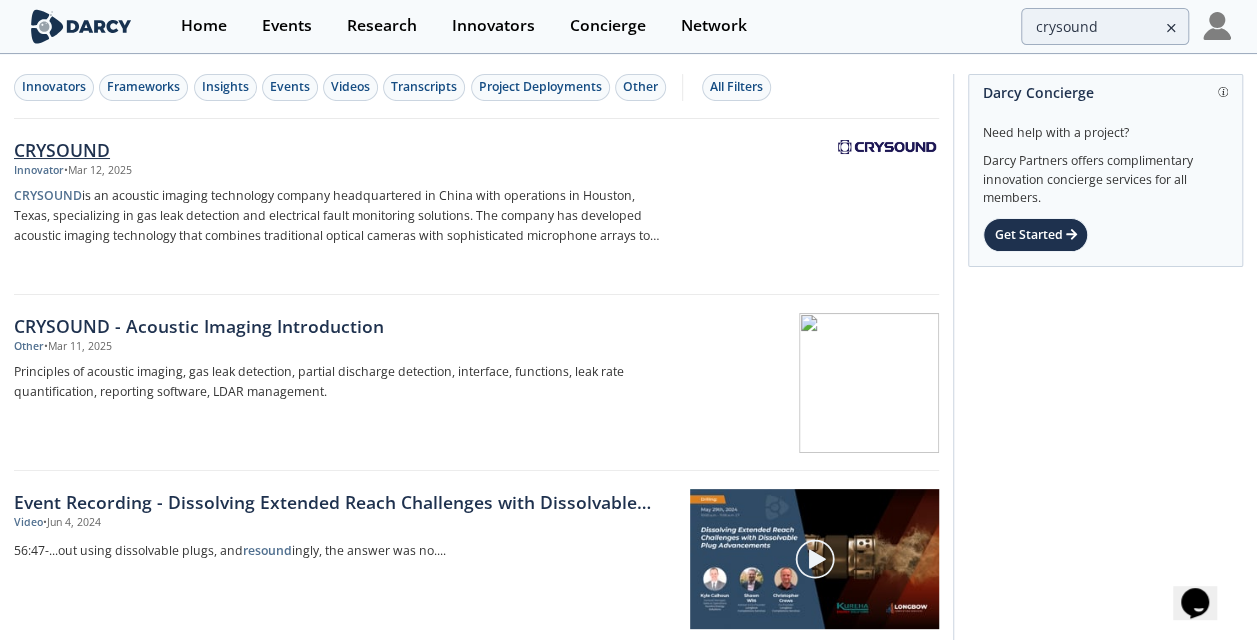 click on "CRYSOUND" at bounding box center (343, 150) 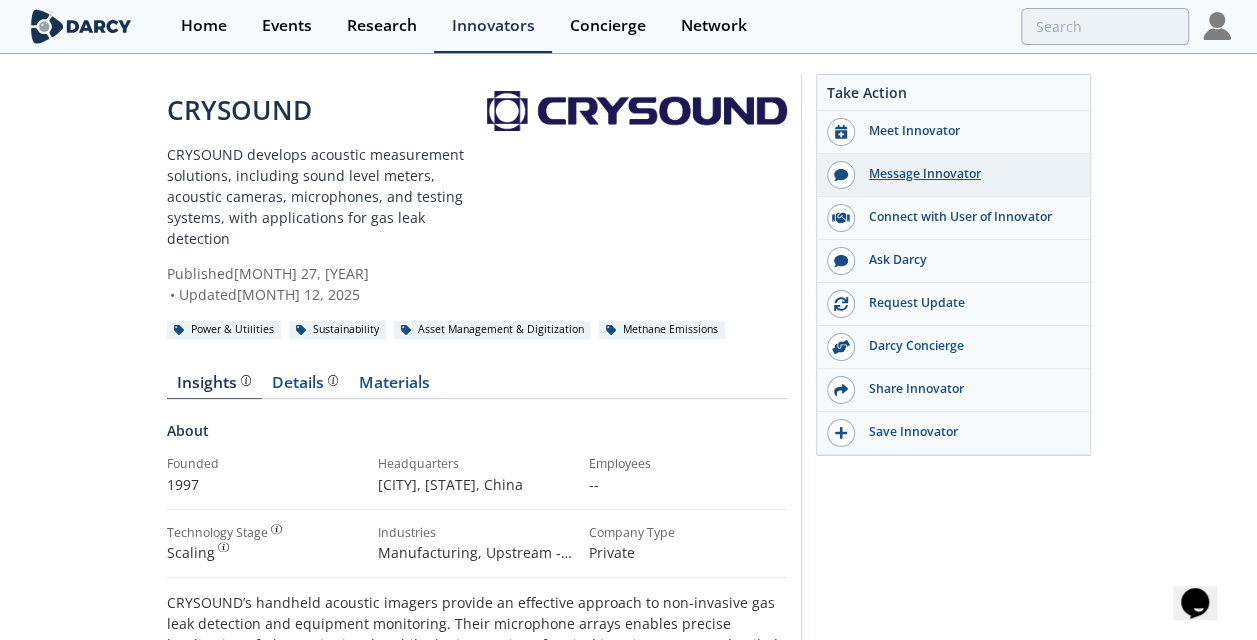 click on "Message Innovator" at bounding box center [967, 174] 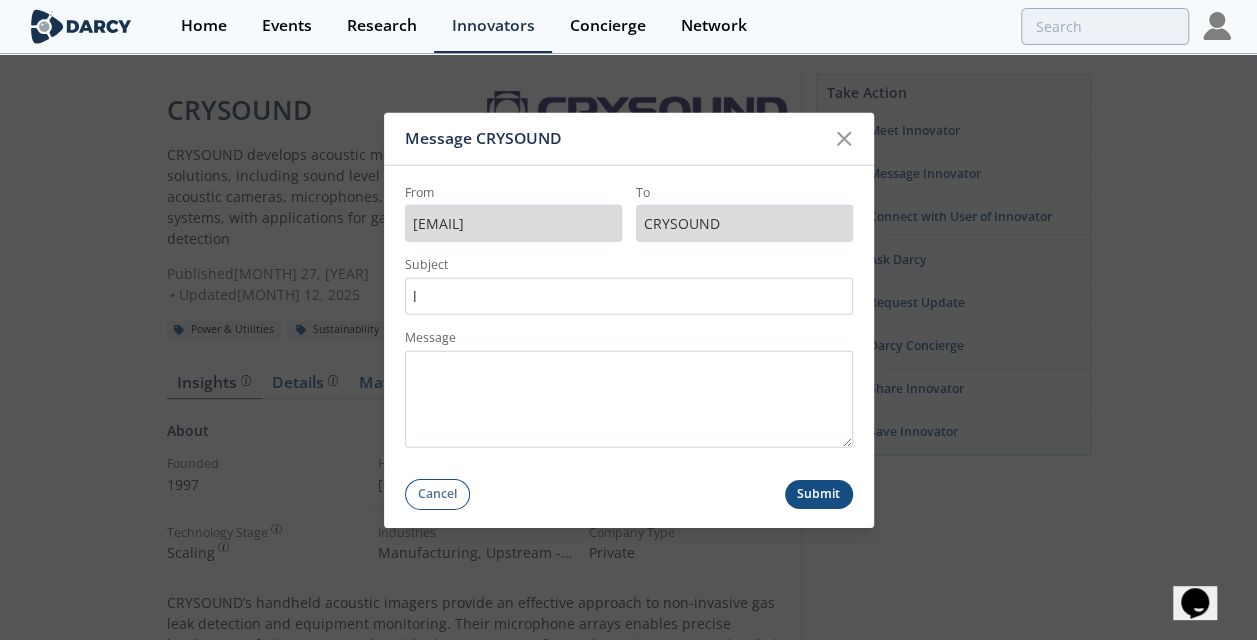 type on "Leak detection" 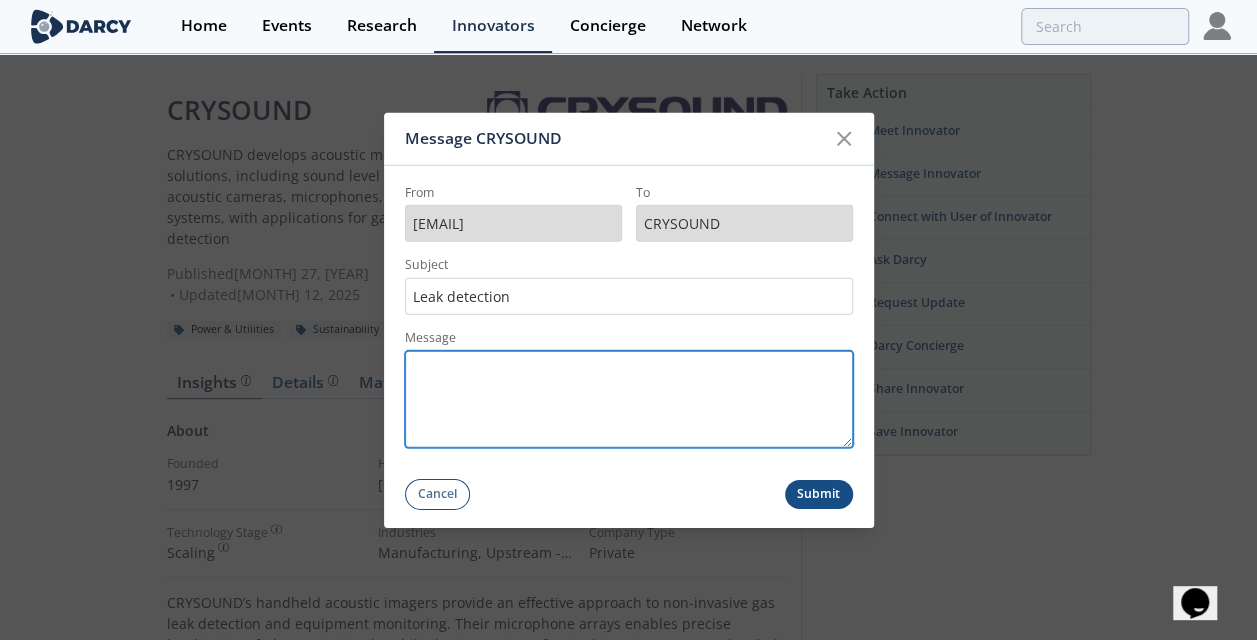click on "Message" at bounding box center (629, 399) 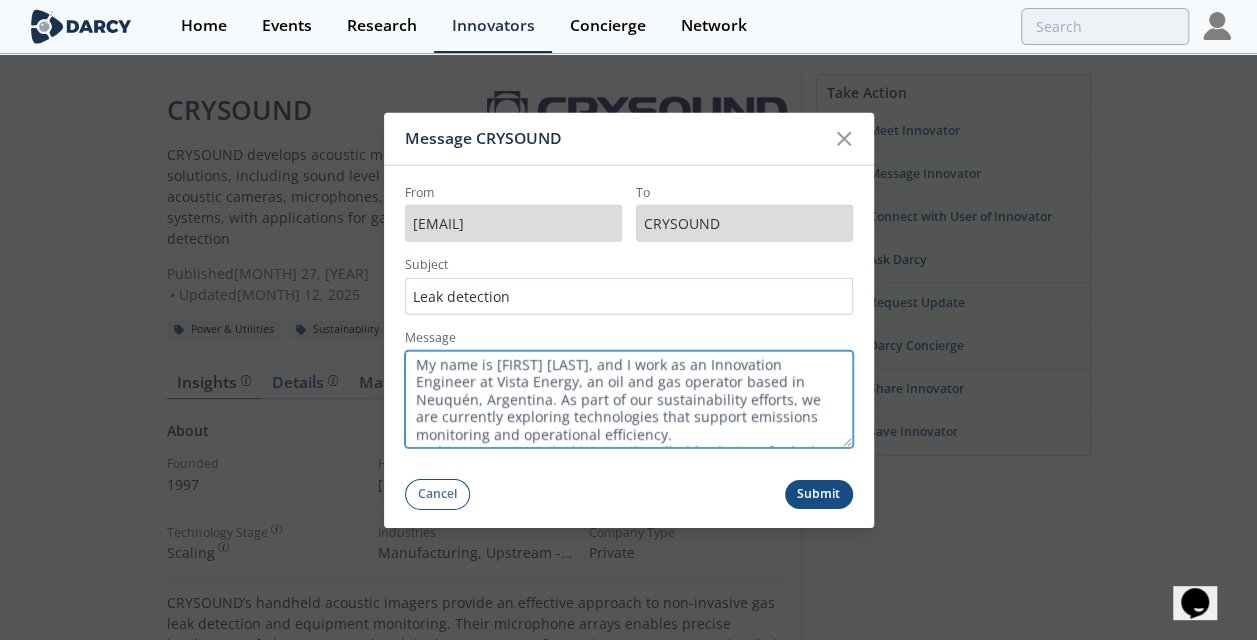 scroll, scrollTop: 137, scrollLeft: 0, axis: vertical 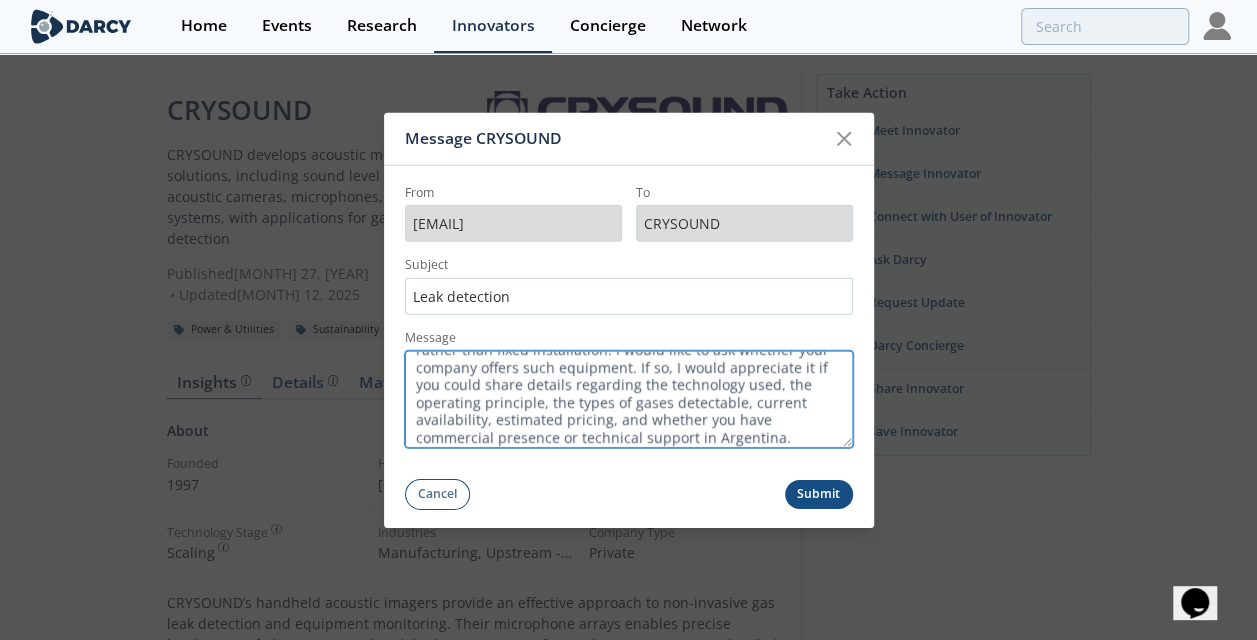 type on "My name is Manuel Barros, and I work as an Innovation Engineer at Vista Energy, an oil and gas operator based in Neuquén, Argentina. As part of our sustainability efforts, we are currently exploring technologies that support emissions monitoring and operational efficiency.
In this context, I am looking into handheld solutions for leak detection—specifically cameras intended for manual use rather than fixed installation. I would like to ask whether your company offers such equipment. If so, I would appreciate it if you could share details regarding the technology used, the operating principle, the types of gases detectable, current availability, estimated pricing, and whether you have commercial presence or technical support in Argentina." 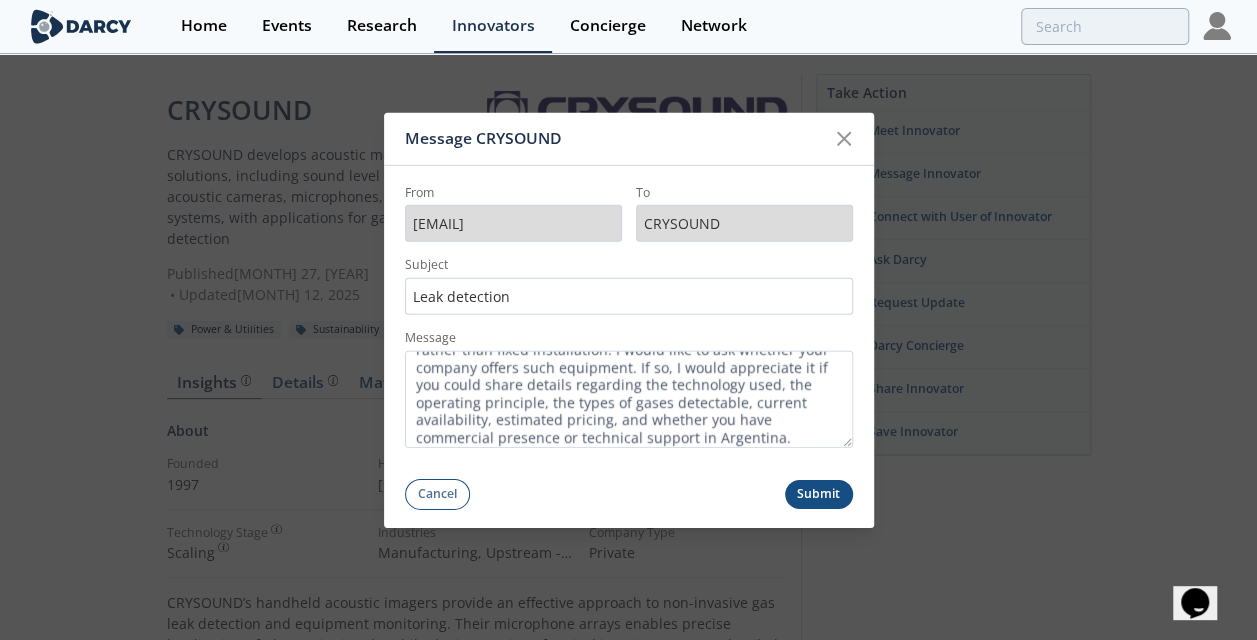 click on "Submit" at bounding box center (819, 494) 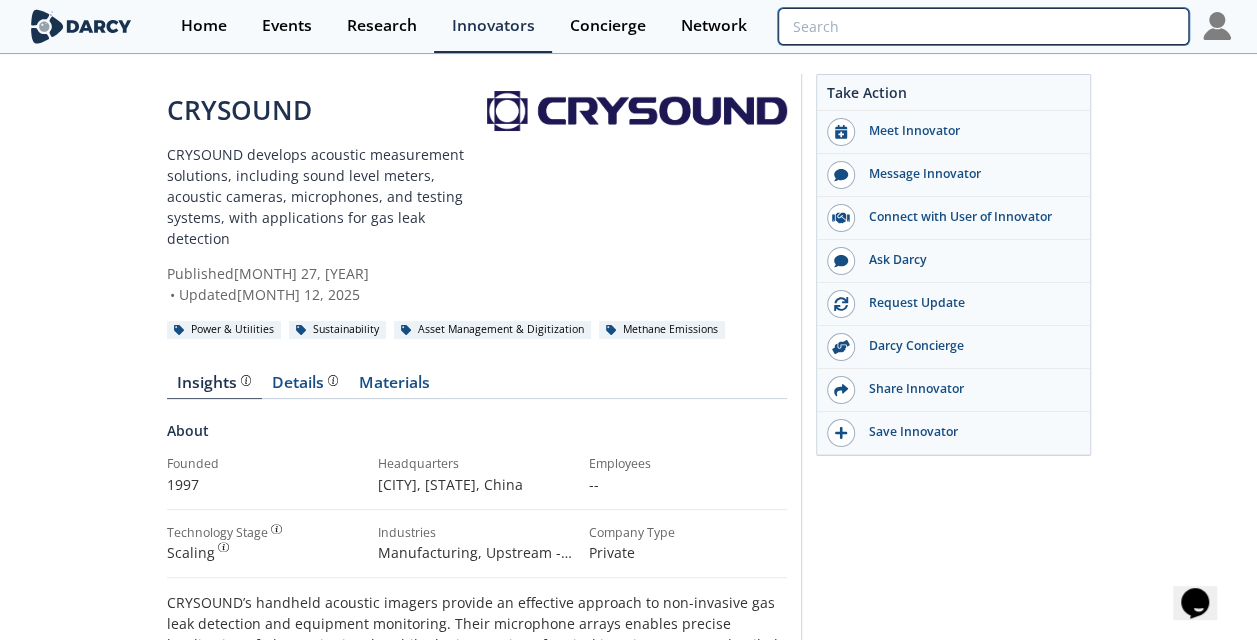 click at bounding box center [983, 26] 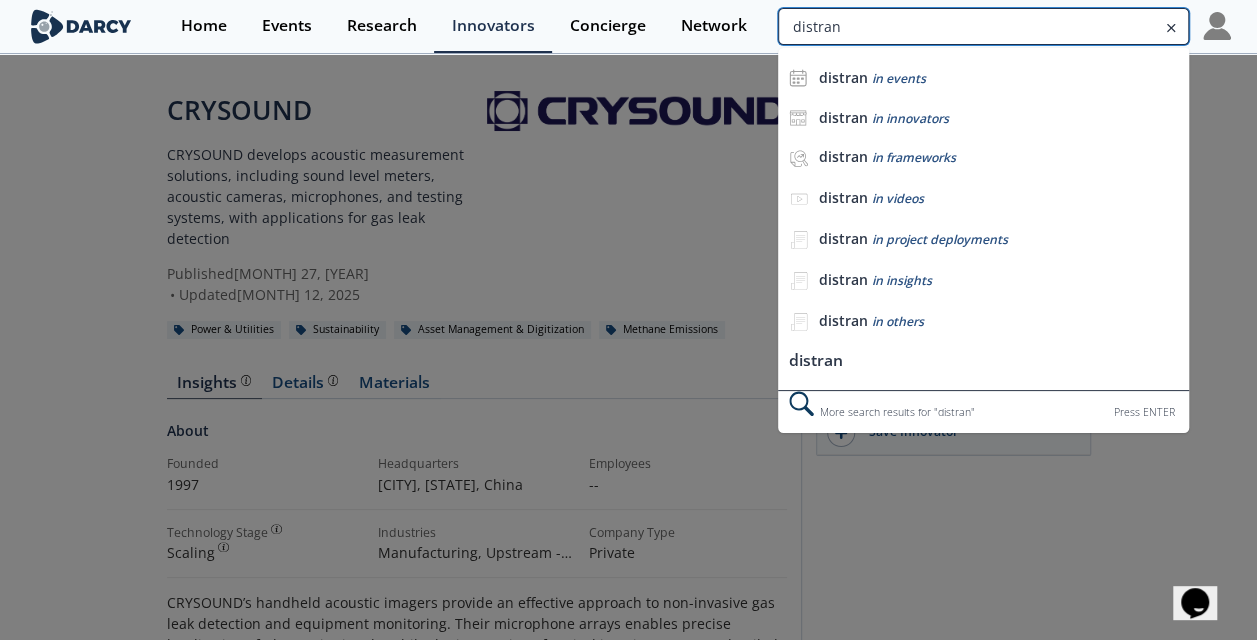 type on "distran" 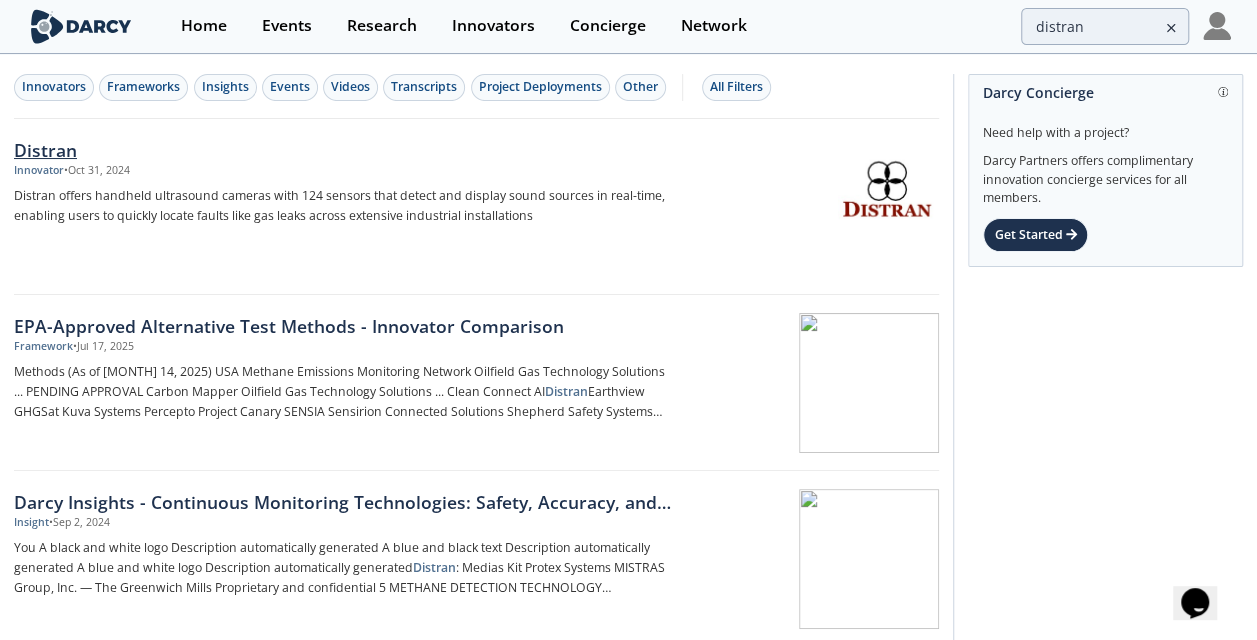 click on "Distran" at bounding box center [343, 150] 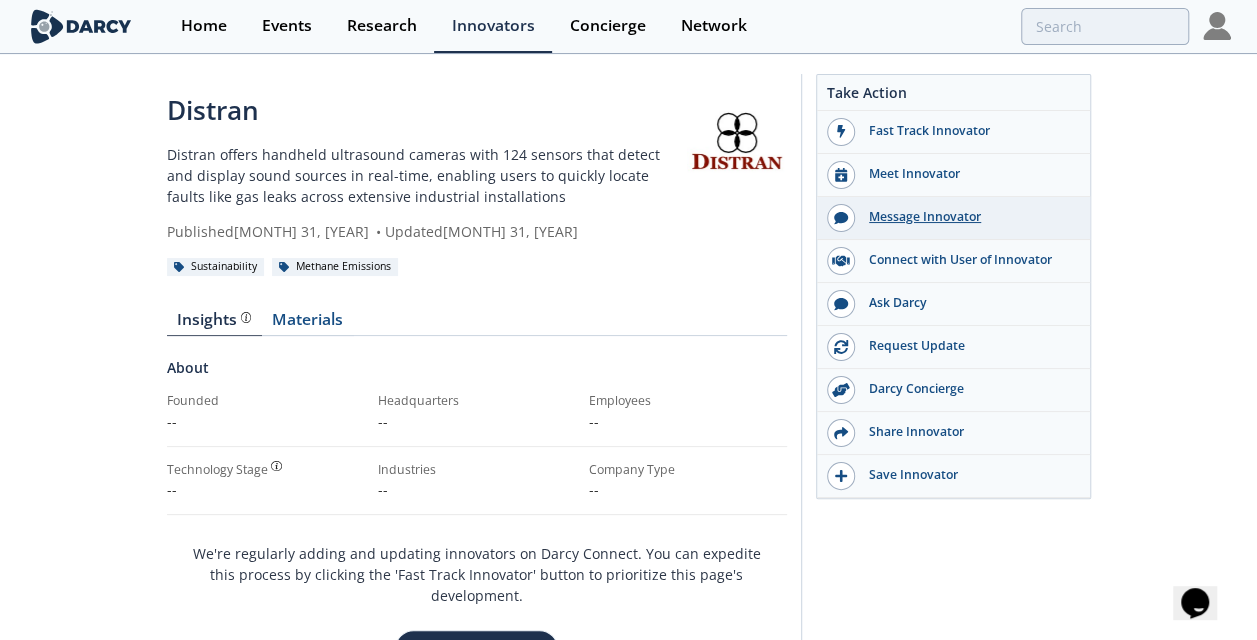 click on "Message Innovator" at bounding box center [967, 217] 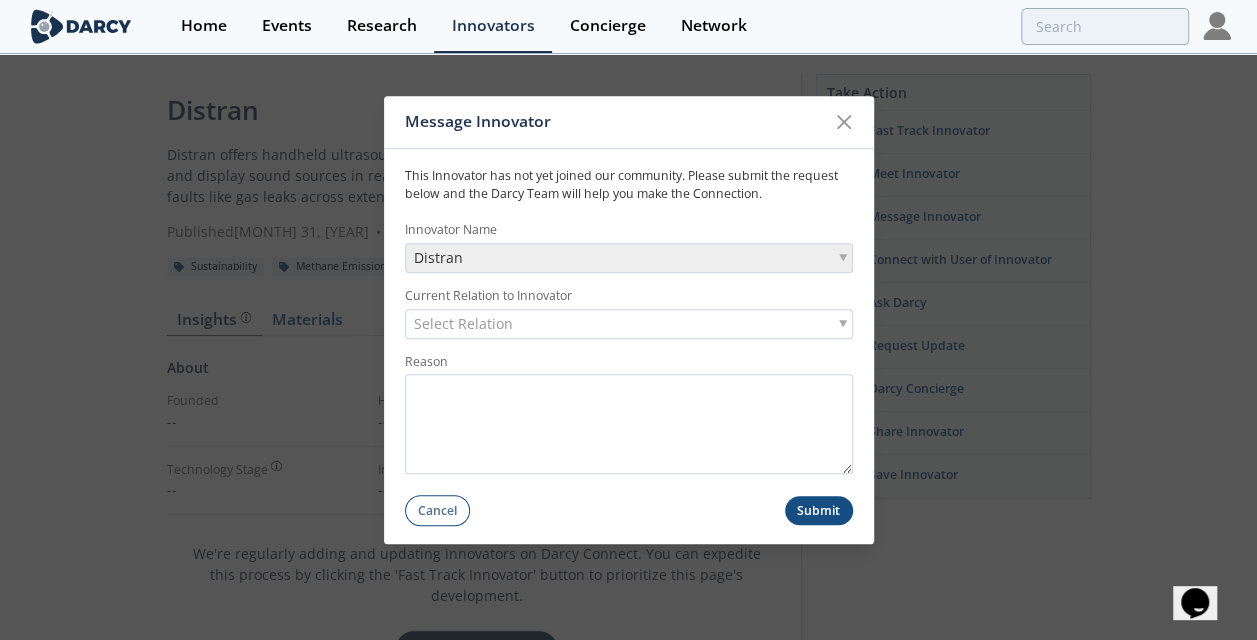 click on "Select Relation" at bounding box center [463, 324] 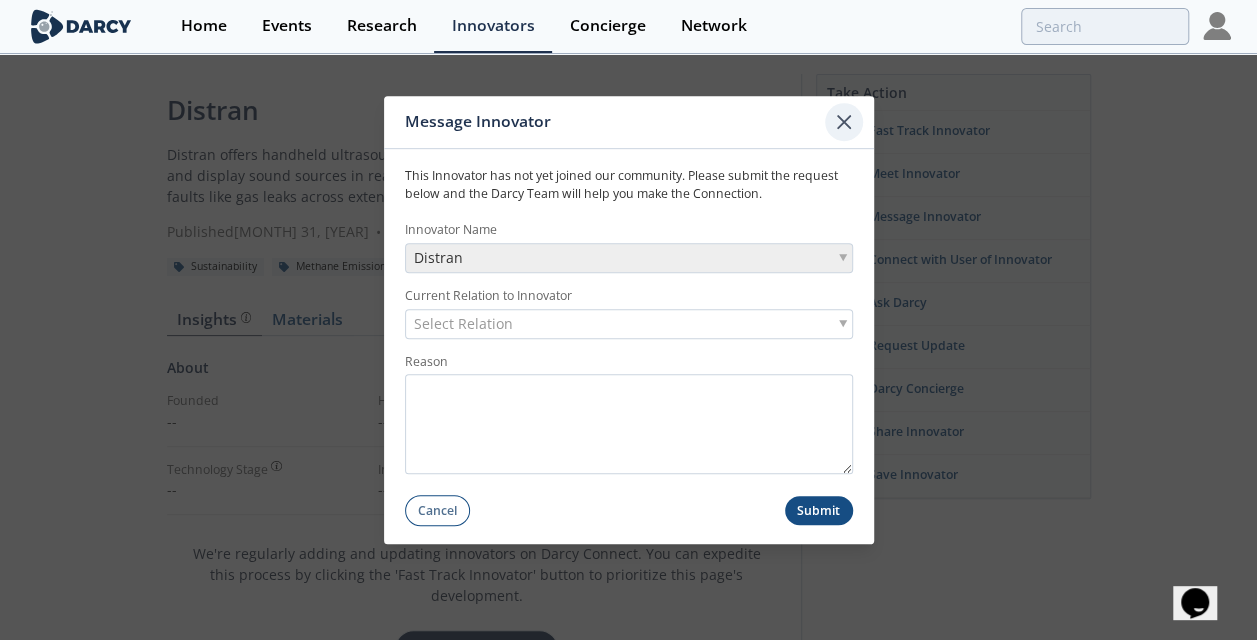 click 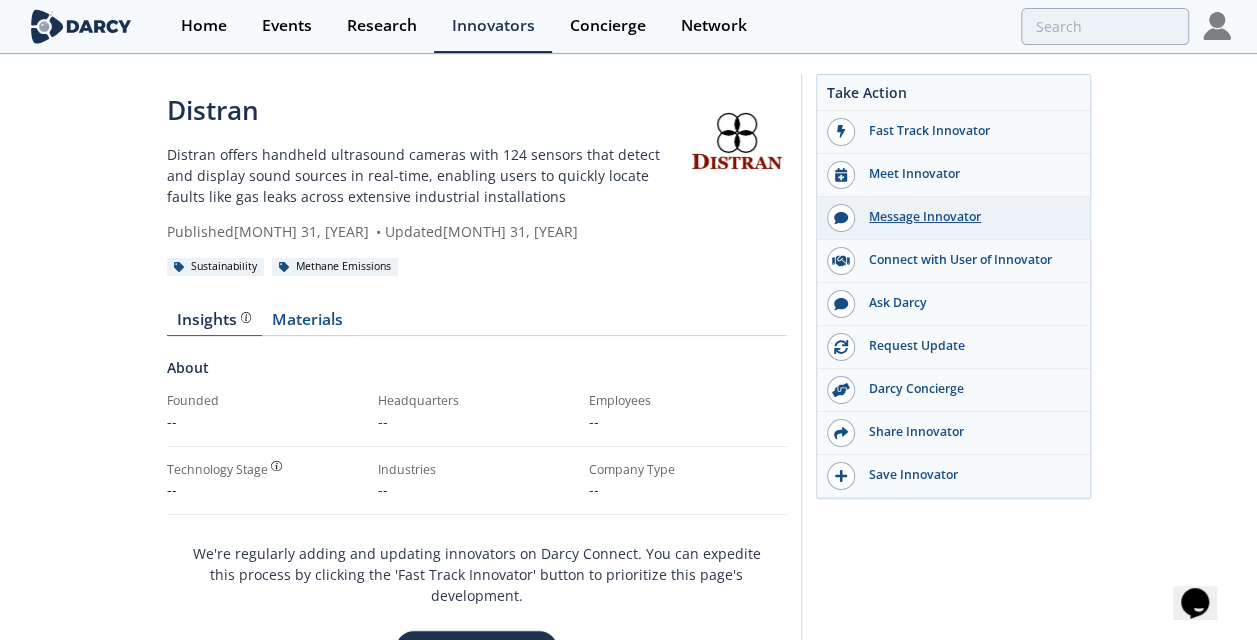 click on "Message Innovator" at bounding box center [967, 217] 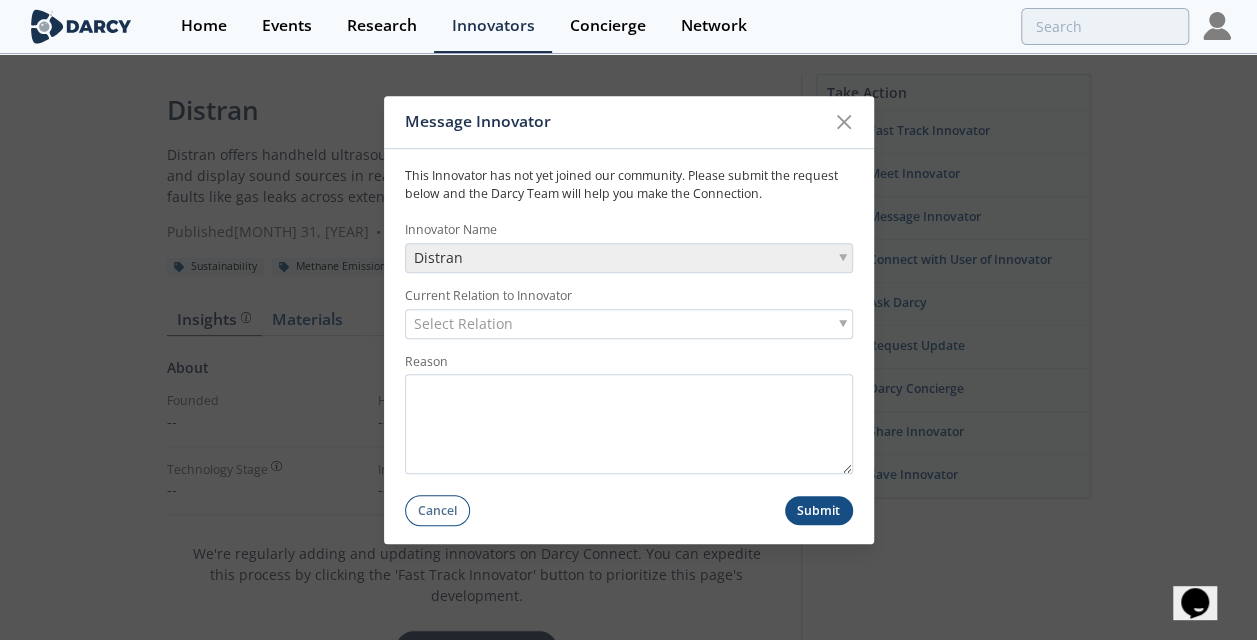 click on "Distran" at bounding box center [629, 258] 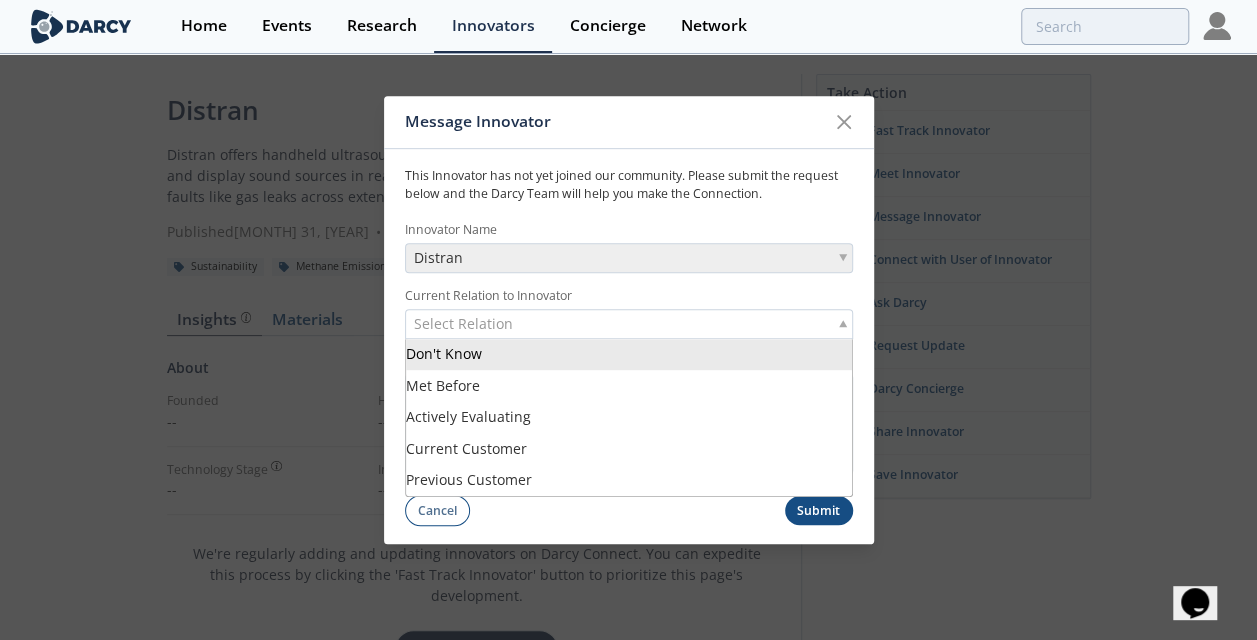 click on "Select Relation" at bounding box center (463, 324) 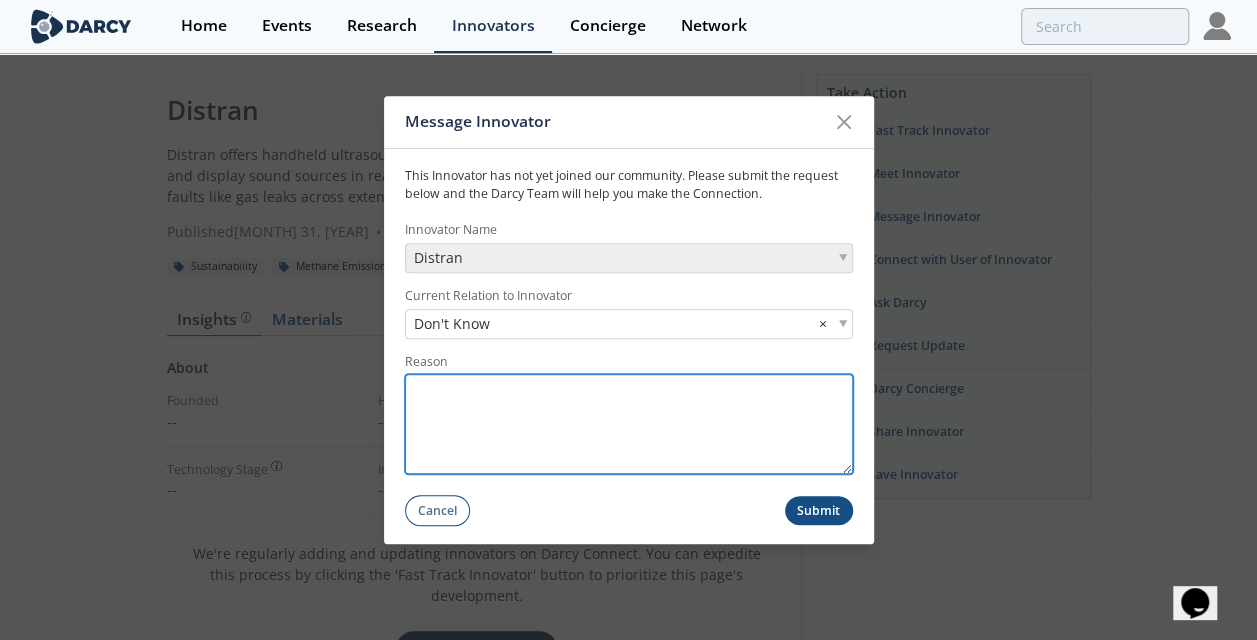 click on "Reason" at bounding box center [629, 425] 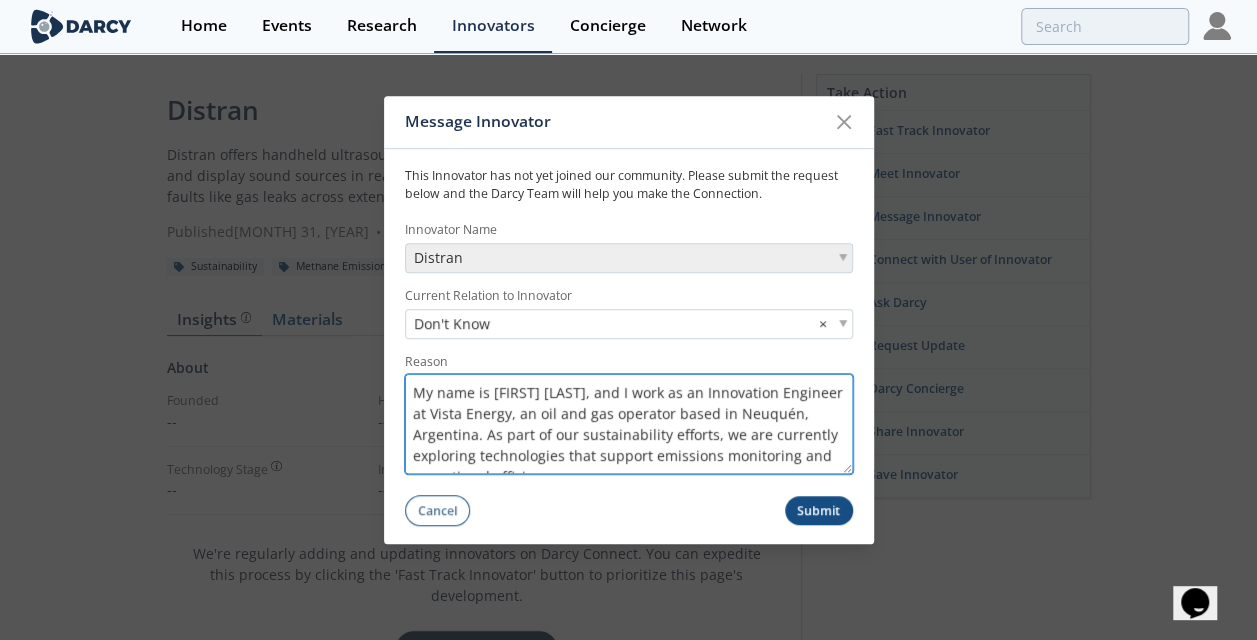 scroll, scrollTop: 180, scrollLeft: 0, axis: vertical 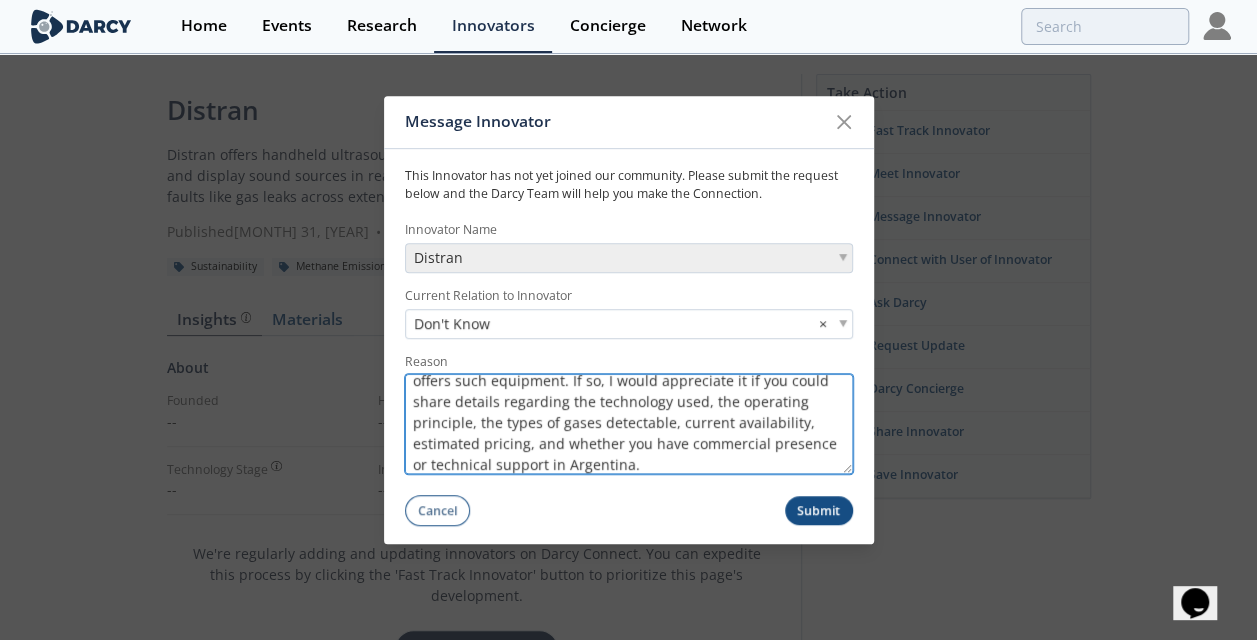 type on "My name is Manuel Barros, and I work as an Innovation Engineer at Vista Energy, an oil and gas operator based in Neuquén, Argentina. As part of our sustainability efforts, we are currently exploring technologies that support emissions monitoring and operational efficiency.
In this context, I am looking into handheld solutions for leak detection—specifically cameras intended for manual use rather than fixed installation. I would like to ask whether your company offers such equipment. If so, I would appreciate it if you could share details regarding the technology used, the operating principle, the types of gases detectable, current availability, estimated pricing, and whether you have commercial presence or technical support in Argentina." 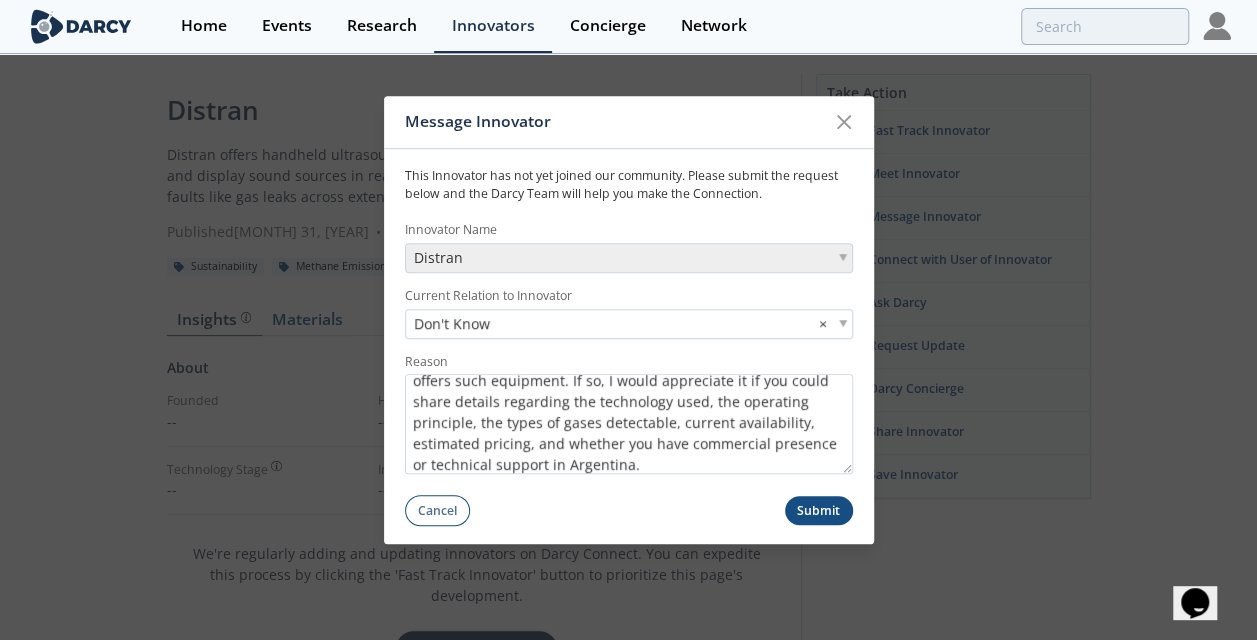 click on "Submit" at bounding box center (819, 511) 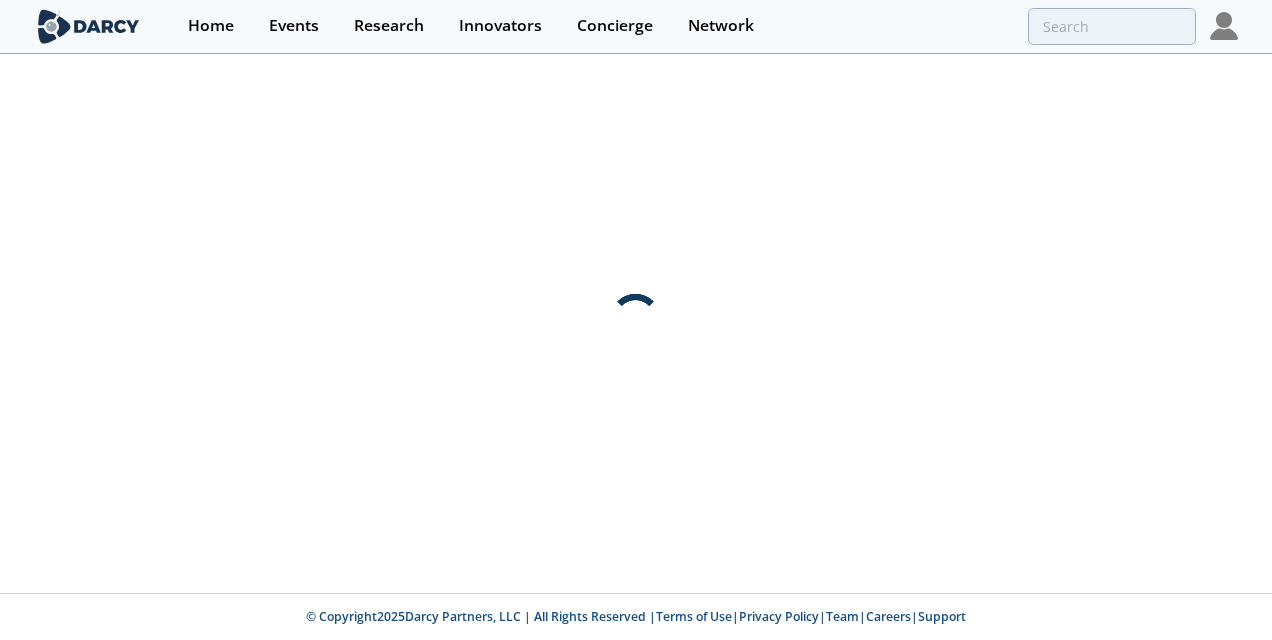 scroll, scrollTop: 0, scrollLeft: 0, axis: both 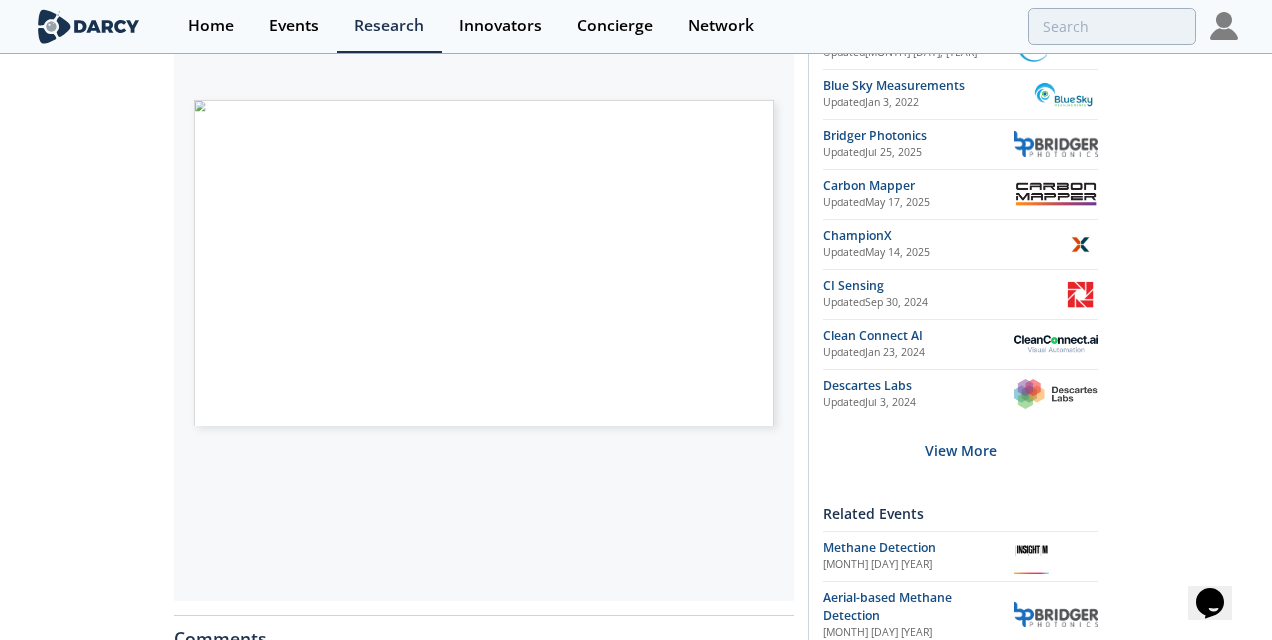 click at bounding box center (775, 501) 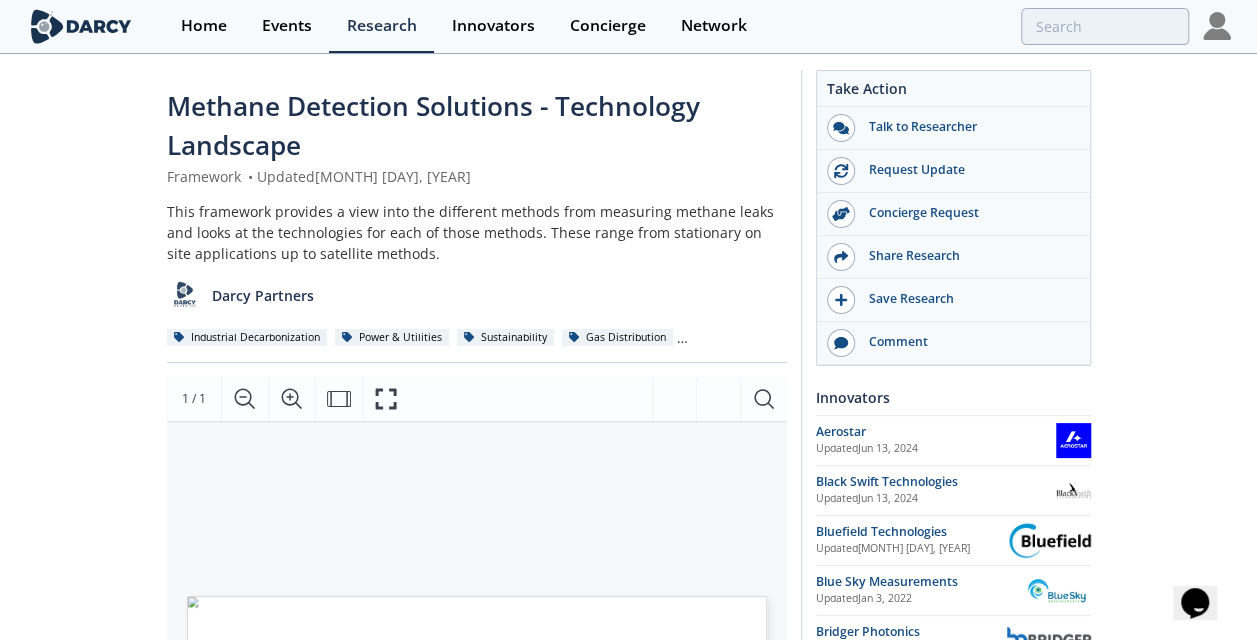 scroll, scrollTop: 0, scrollLeft: 0, axis: both 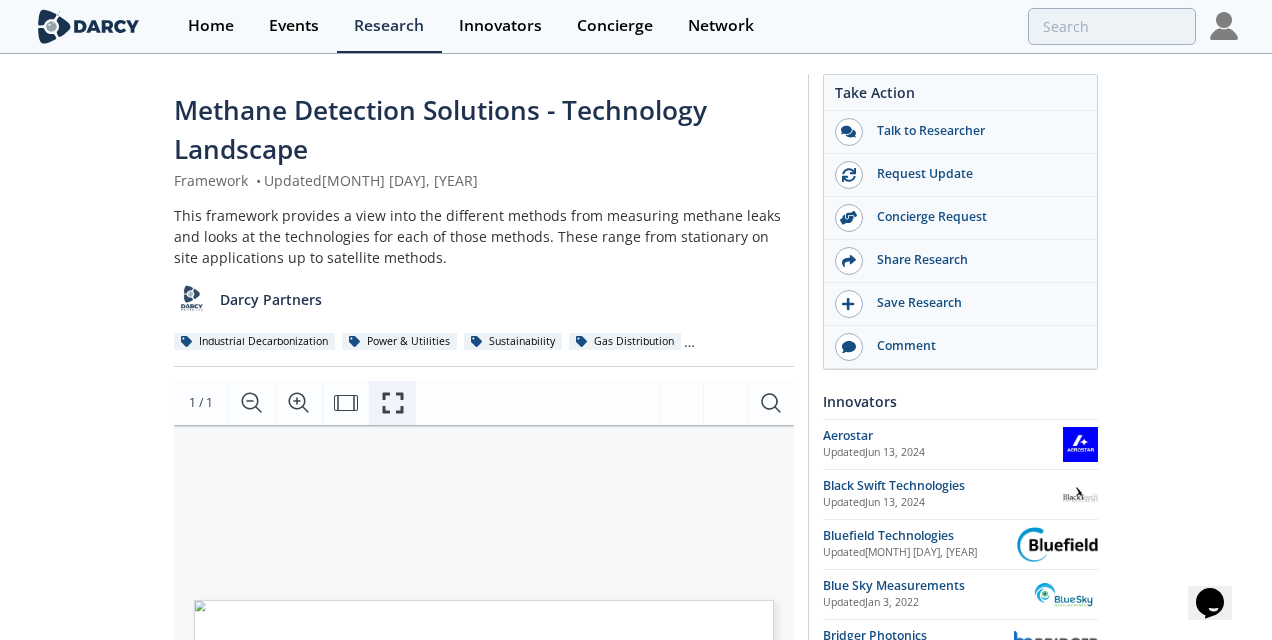 click at bounding box center [392, 403] 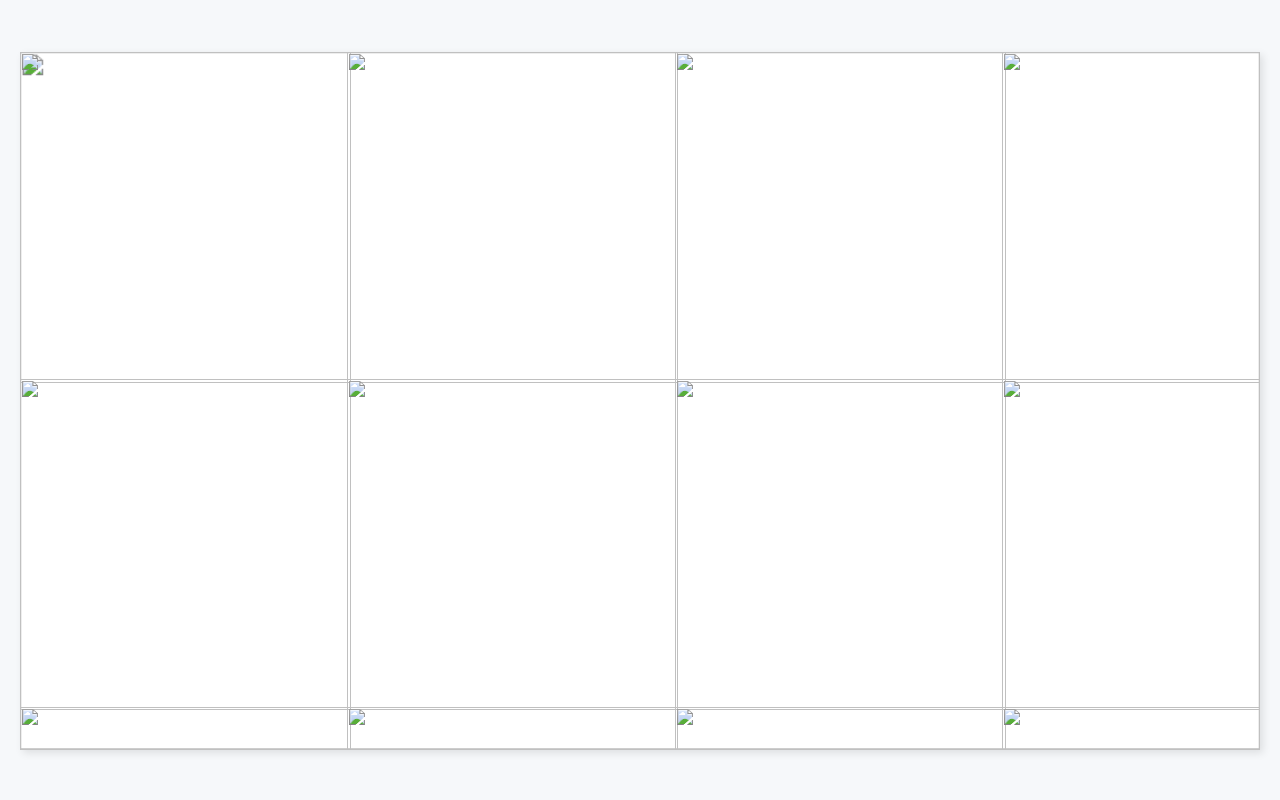 click at bounding box center [1062, 1214] 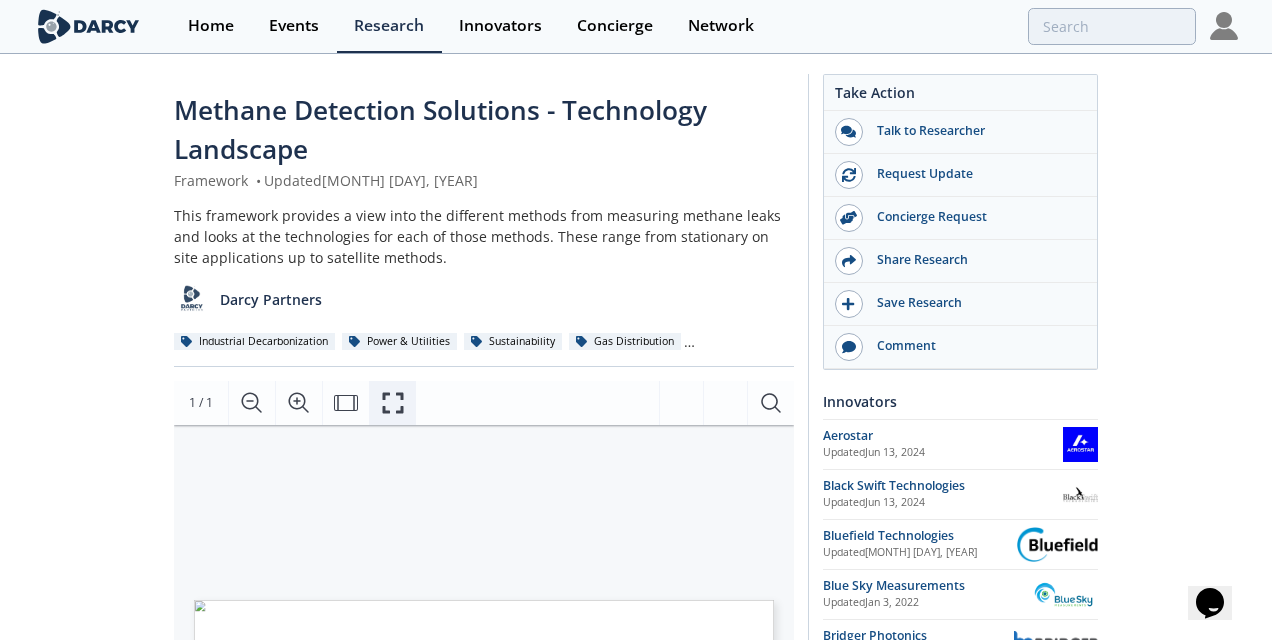 click 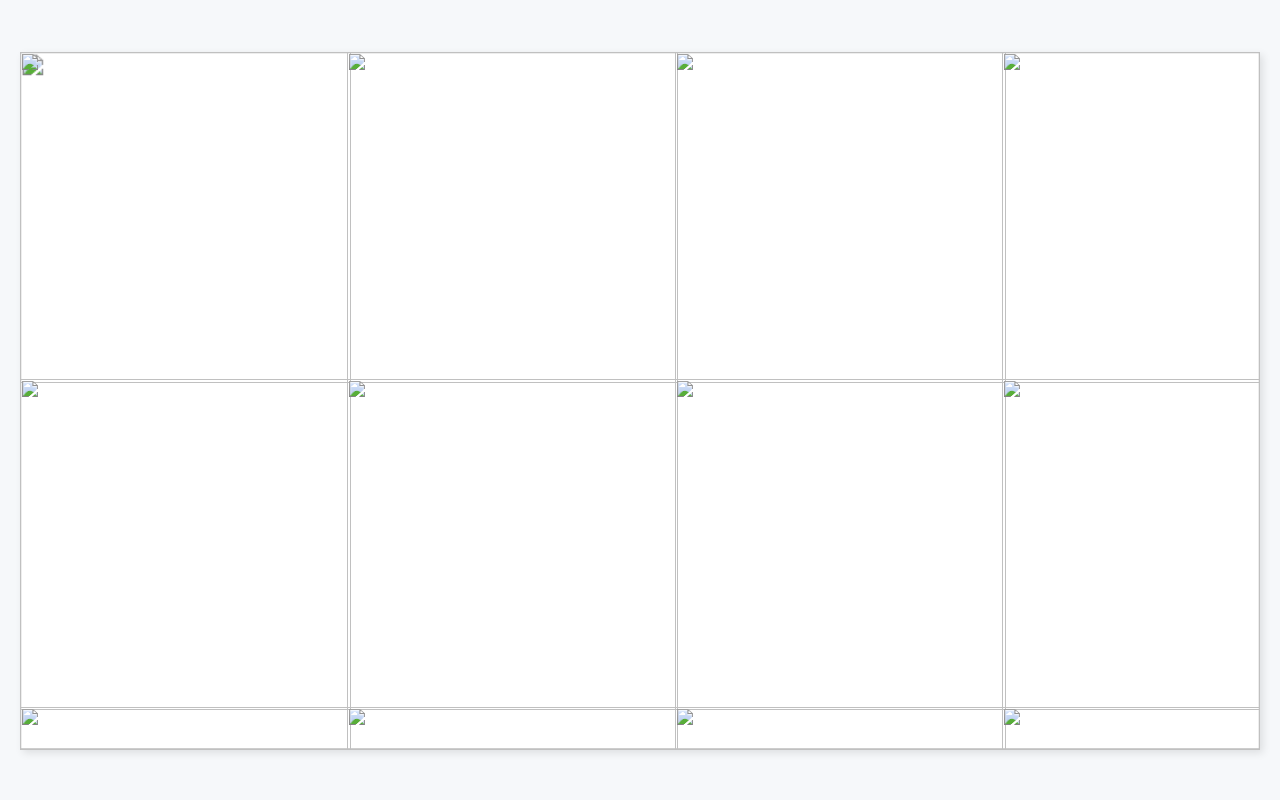 click at bounding box center (1062, 1210) 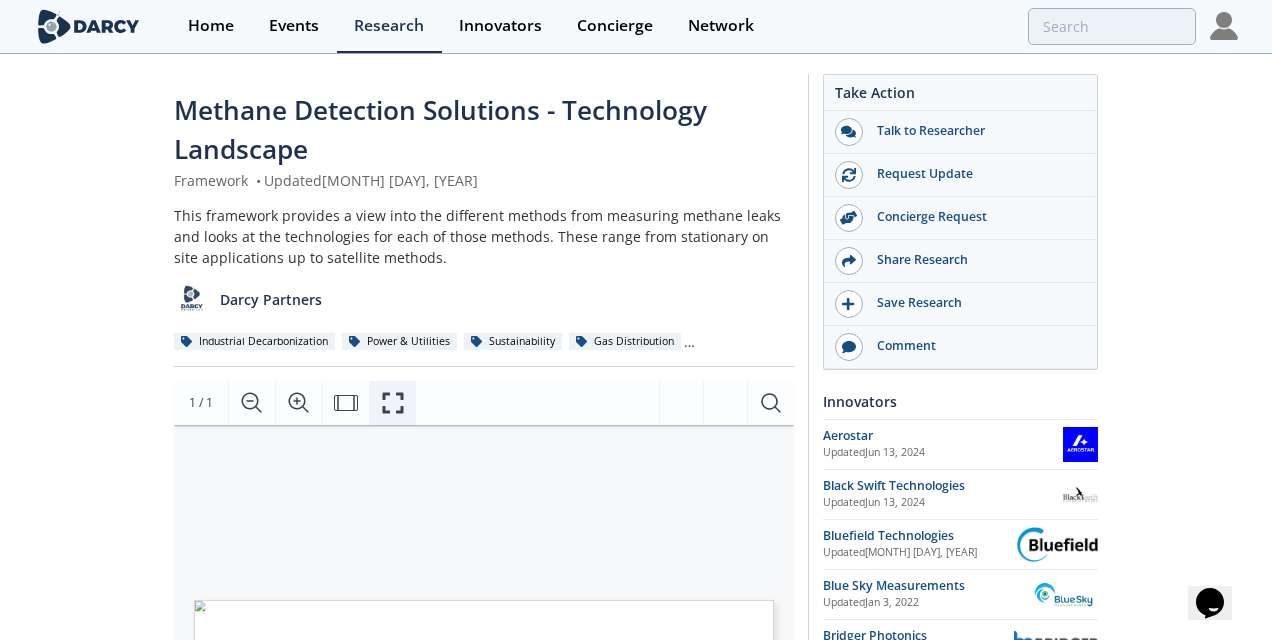 click 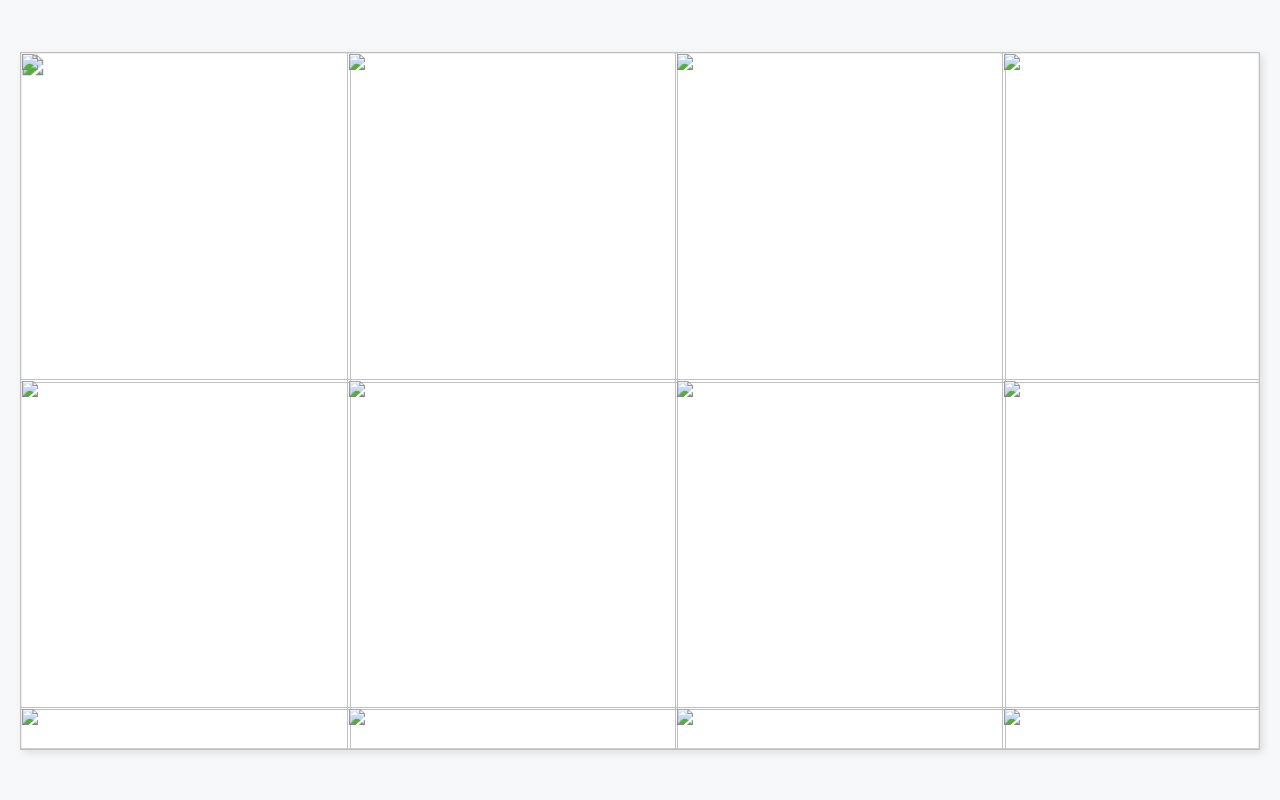 click at bounding box center (1183, 1208) 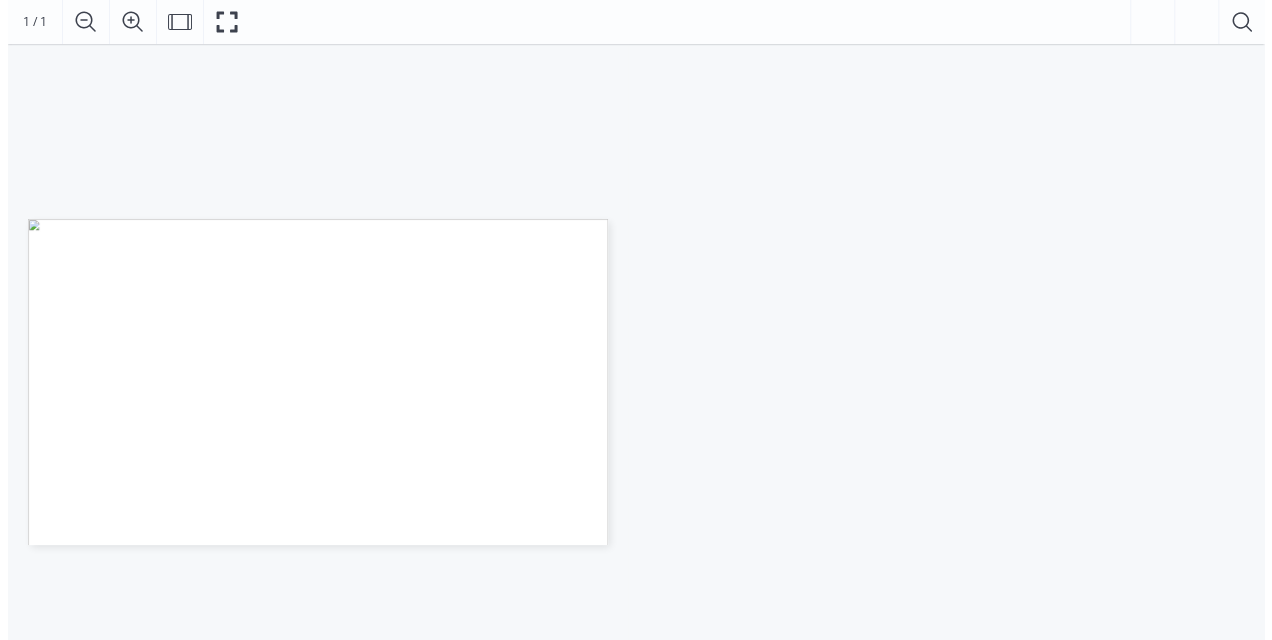scroll, scrollTop: 200, scrollLeft: 0, axis: vertical 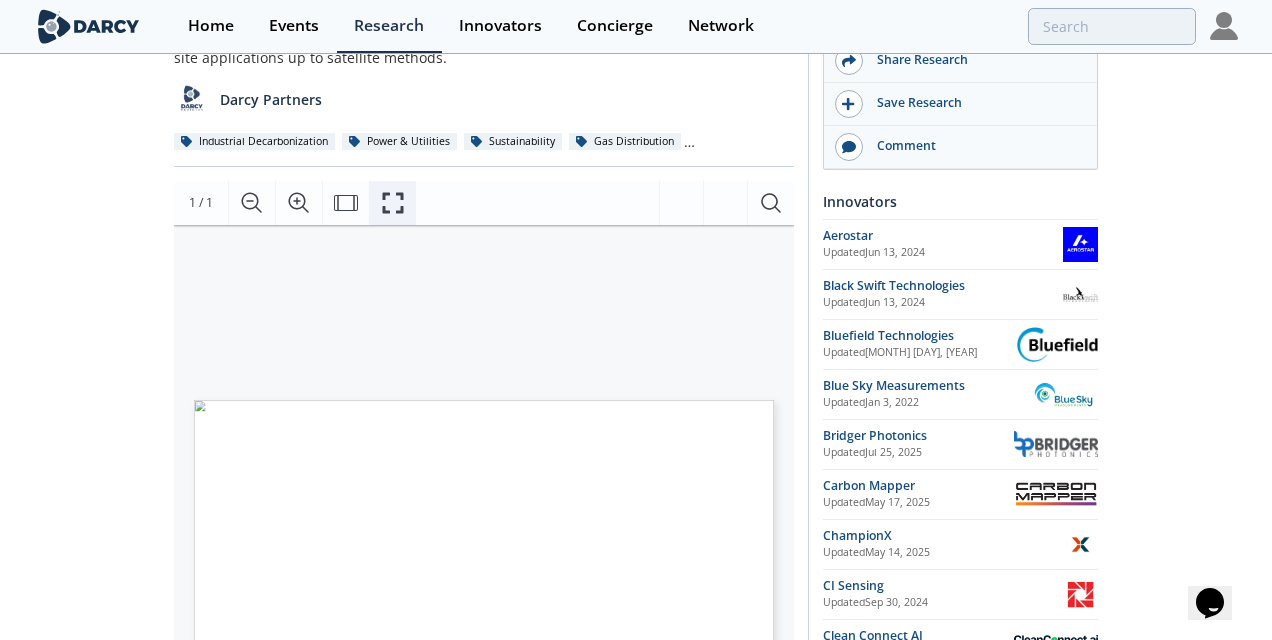 click at bounding box center [392, 203] 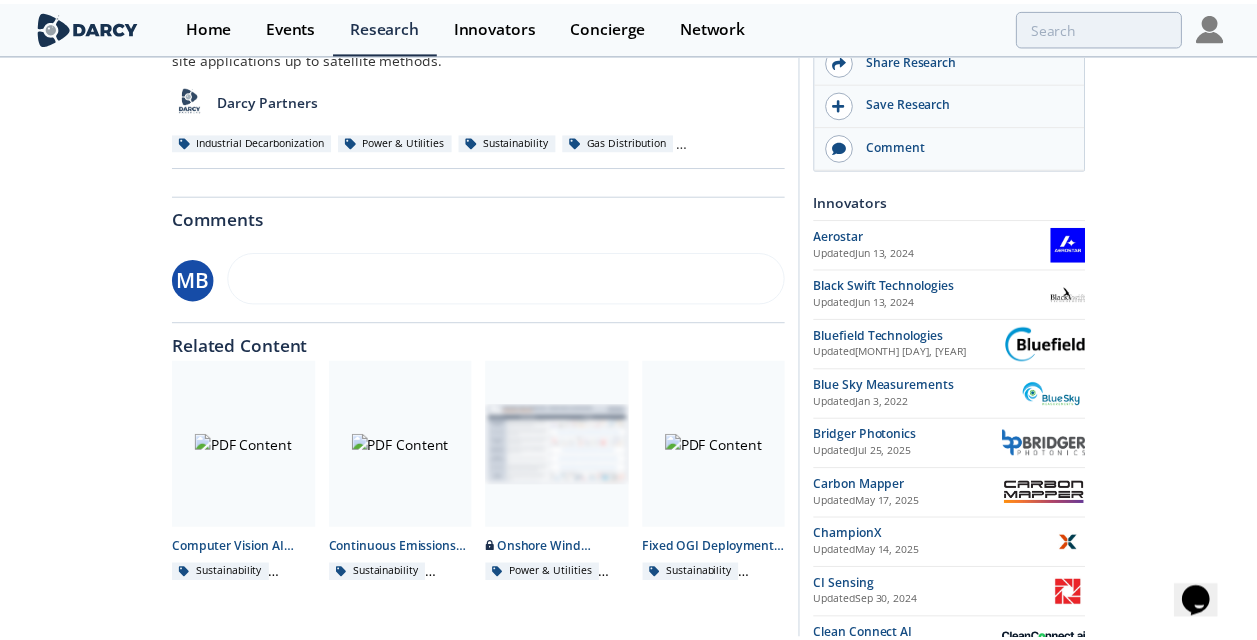 scroll, scrollTop: 0, scrollLeft: 0, axis: both 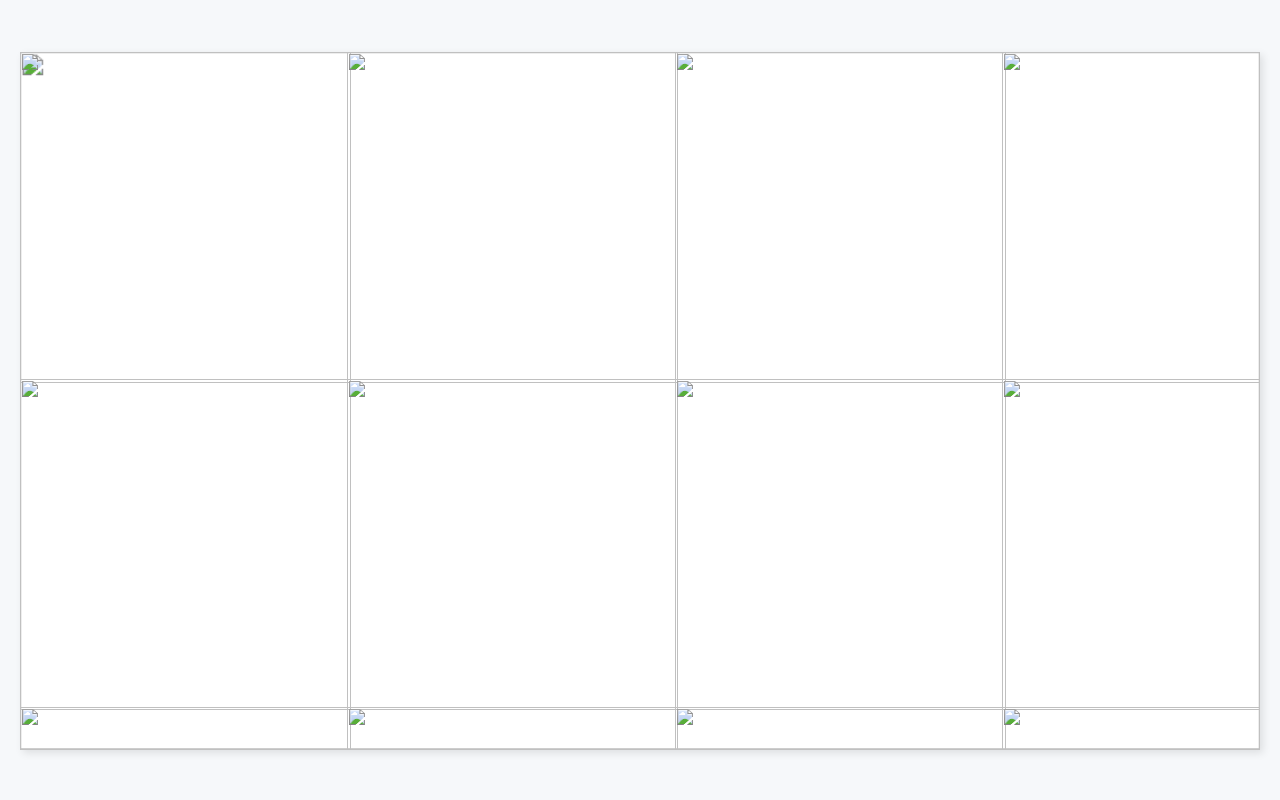 click on "Description automatically generated" at bounding box center [516, 696] 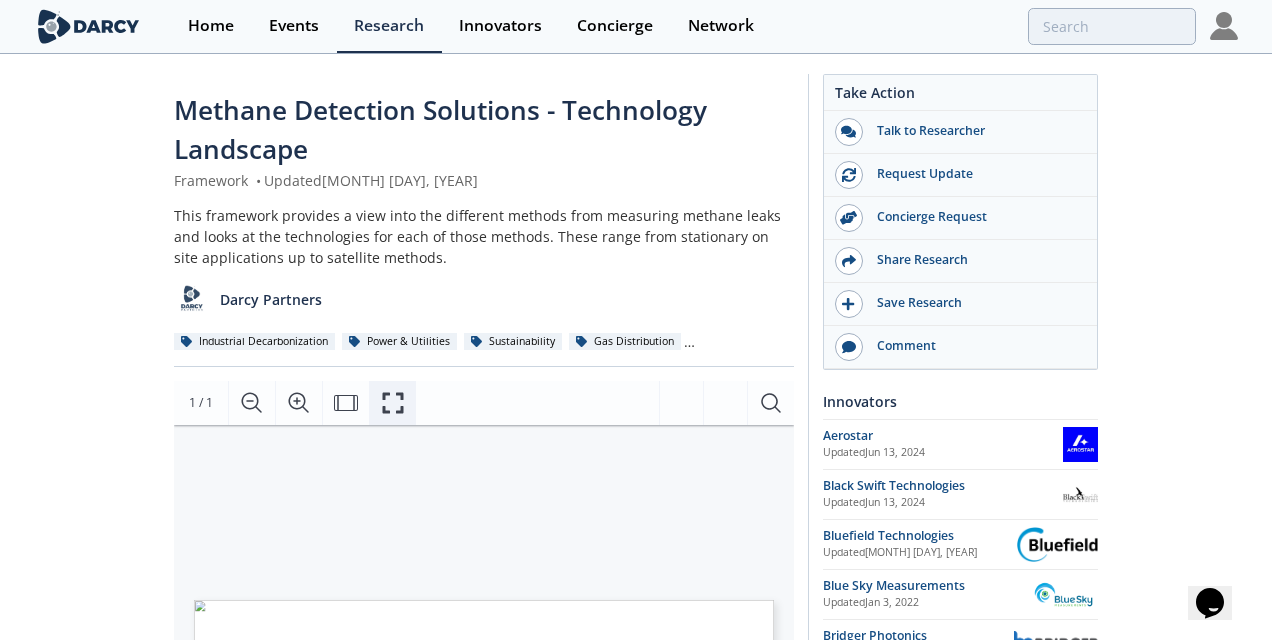drag, startPoint x: 386, startPoint y: 401, endPoint x: 392, endPoint y: 509, distance: 108.16654 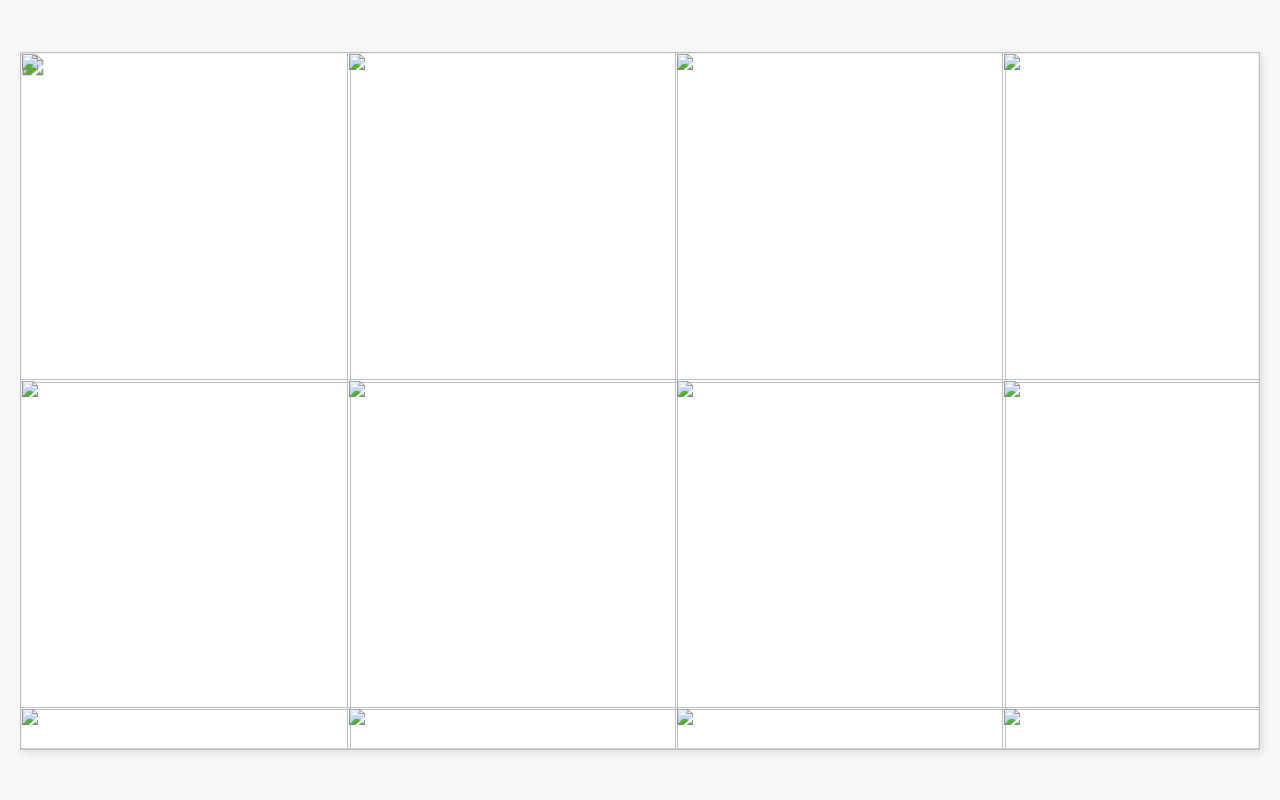 click on "Description automatically generated" at bounding box center [464, 674] 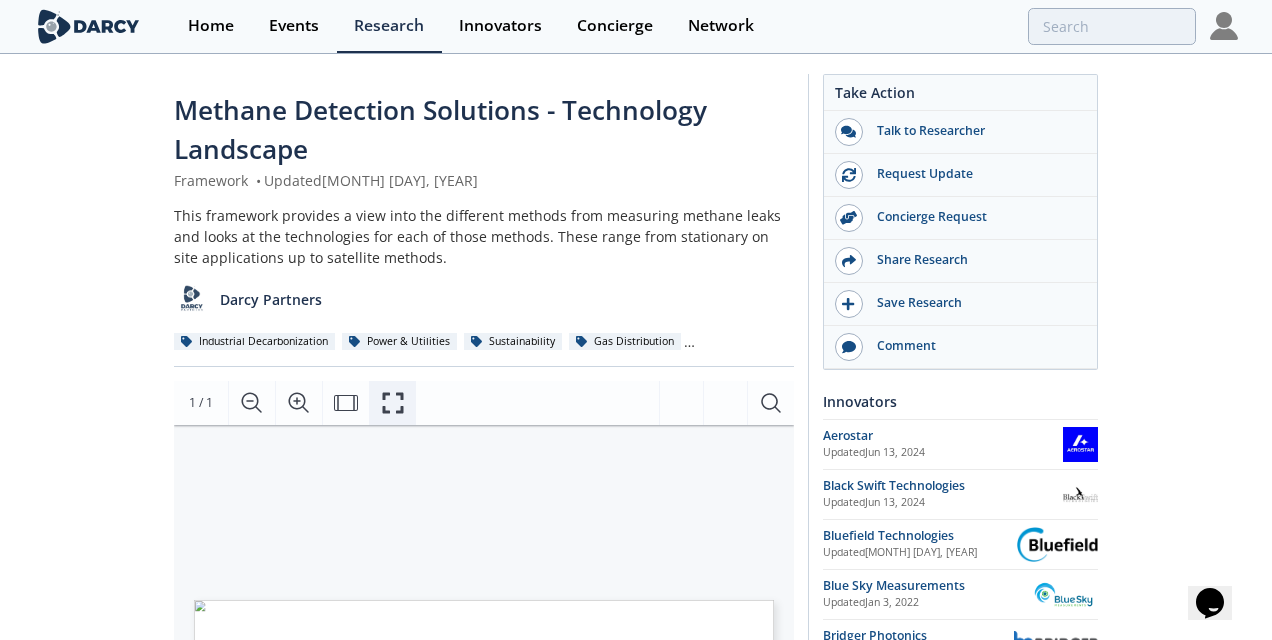 drag, startPoint x: 393, startPoint y: 404, endPoint x: 397, endPoint y: 512, distance: 108.07405 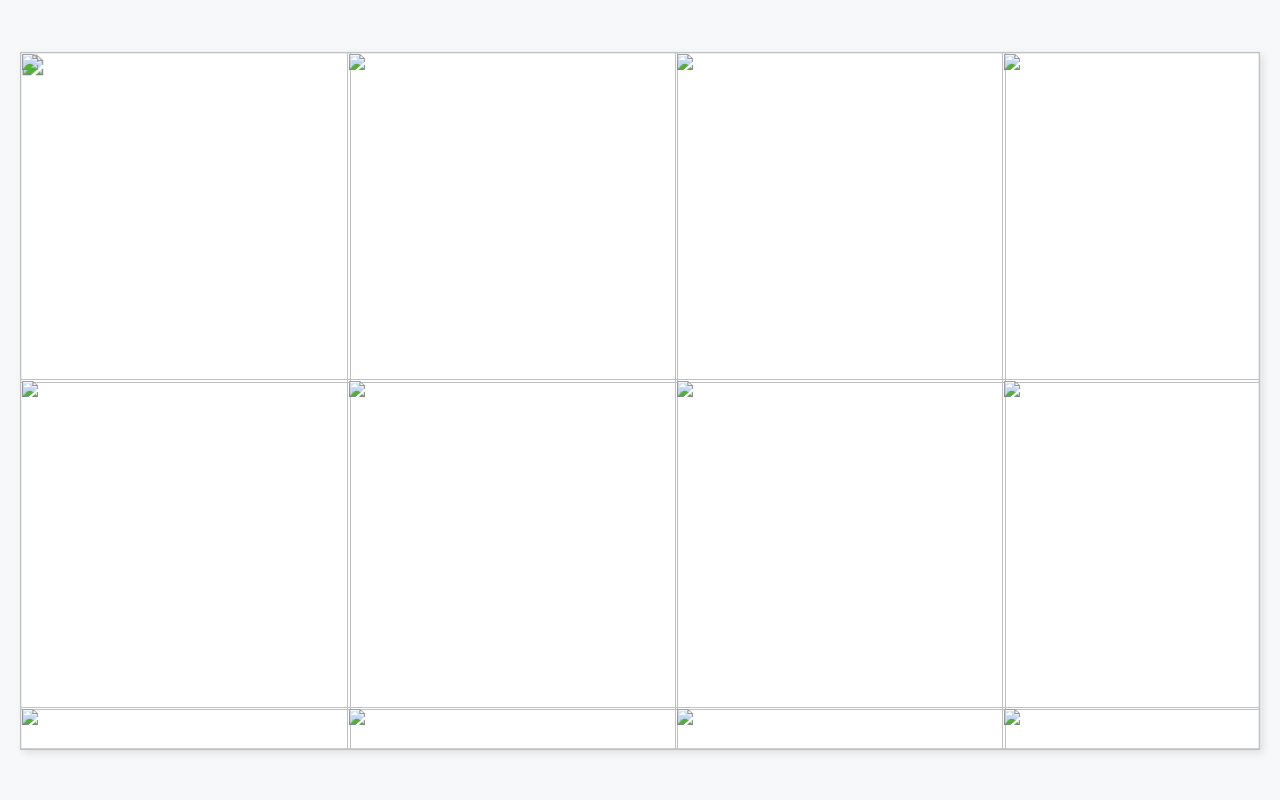 click at bounding box center [1349, 1186] 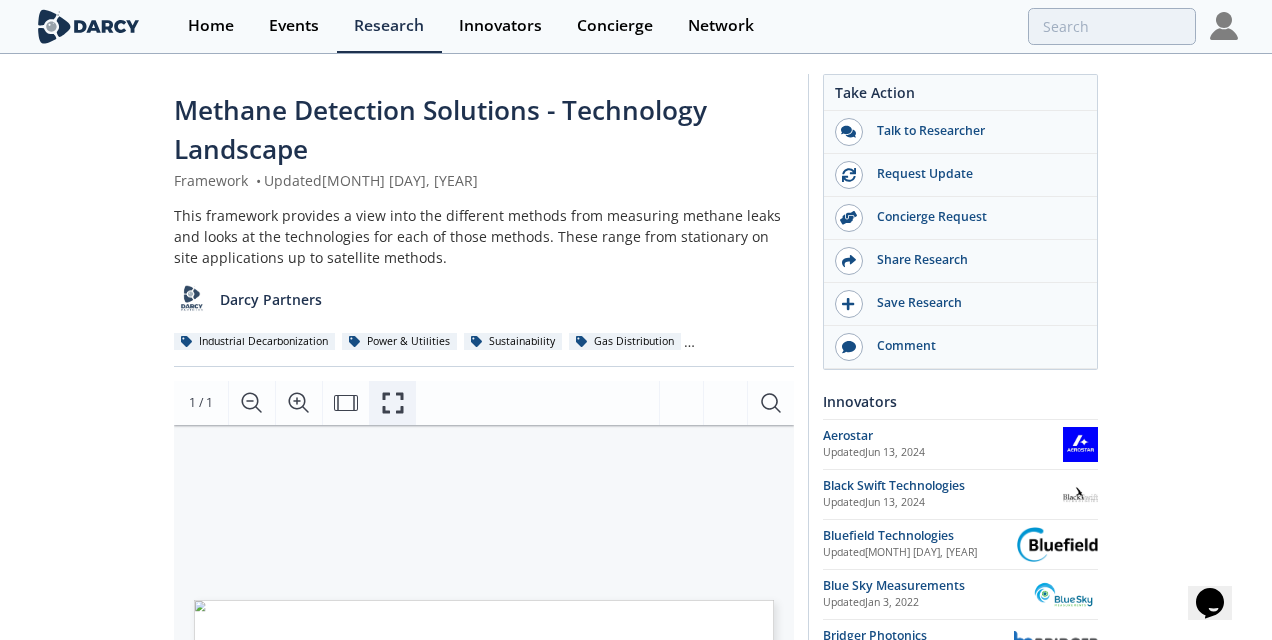 click 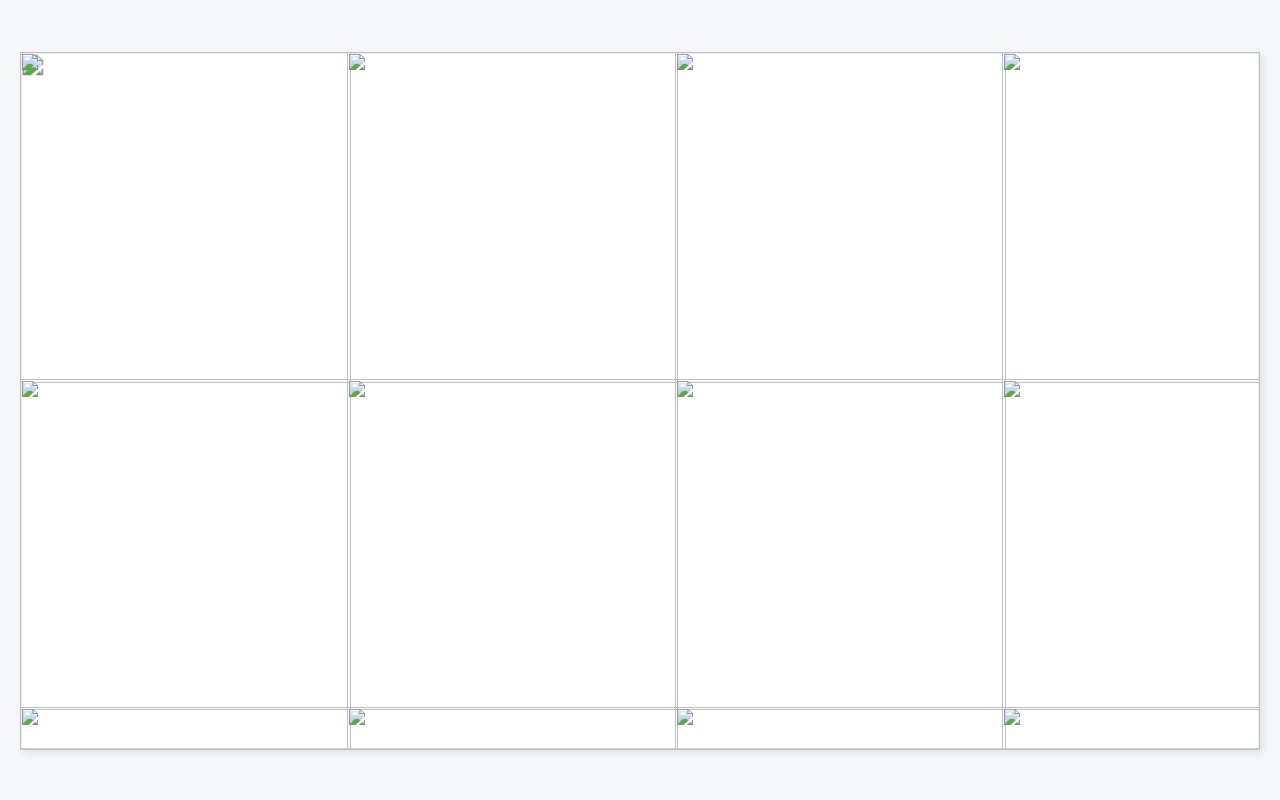 click on "Distran: Medias Kit" at bounding box center [519, 647] 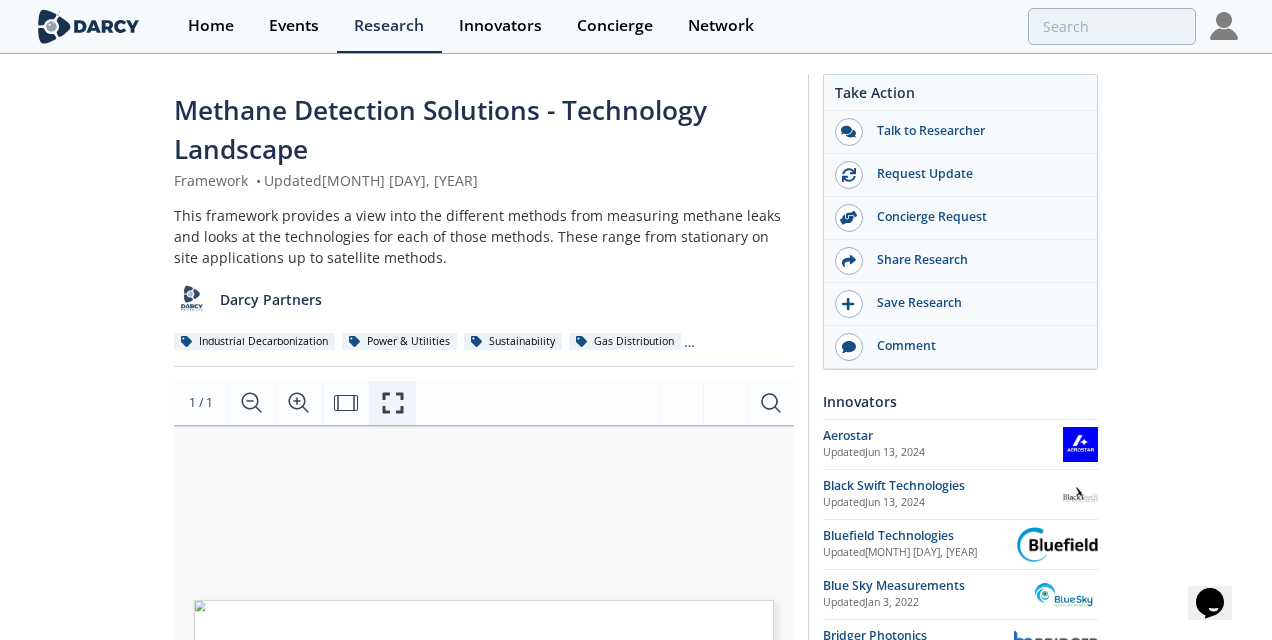 click at bounding box center (392, 403) 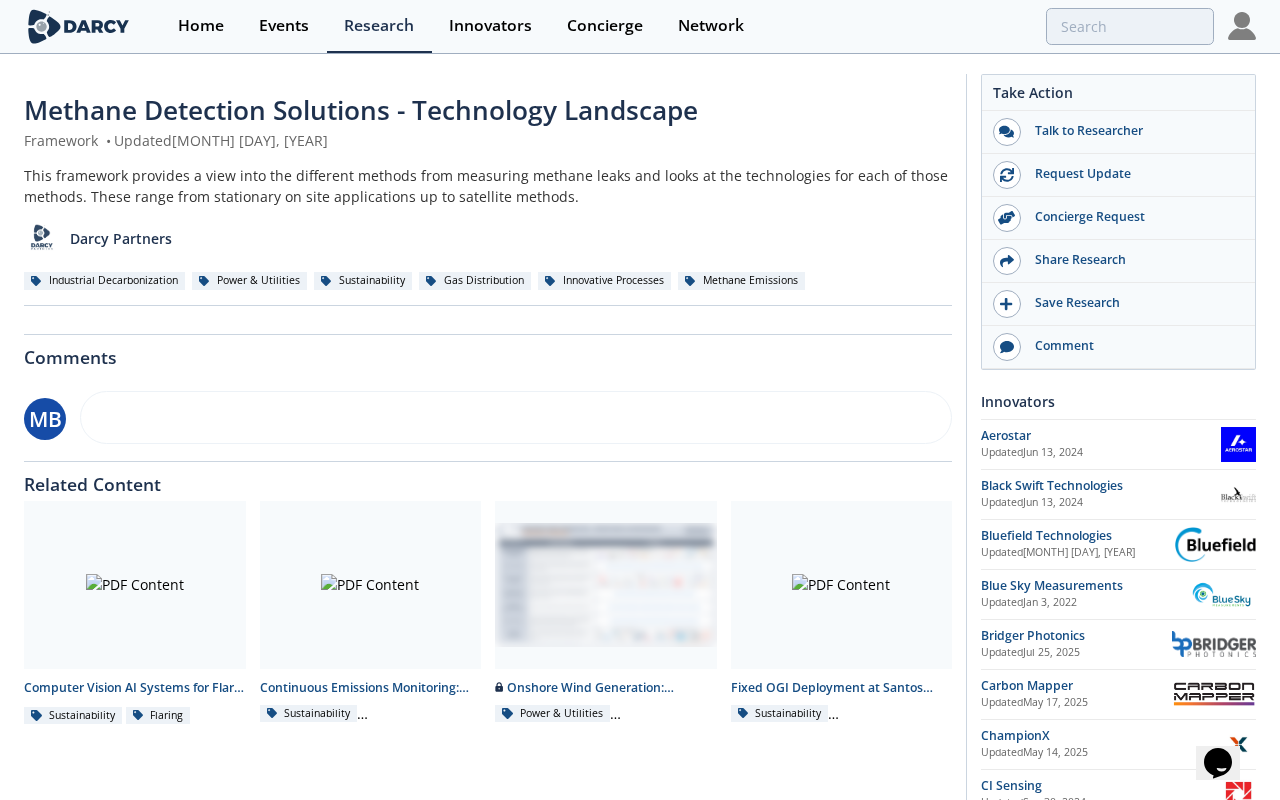 click on "Description automatically" at bounding box center (601, 969) 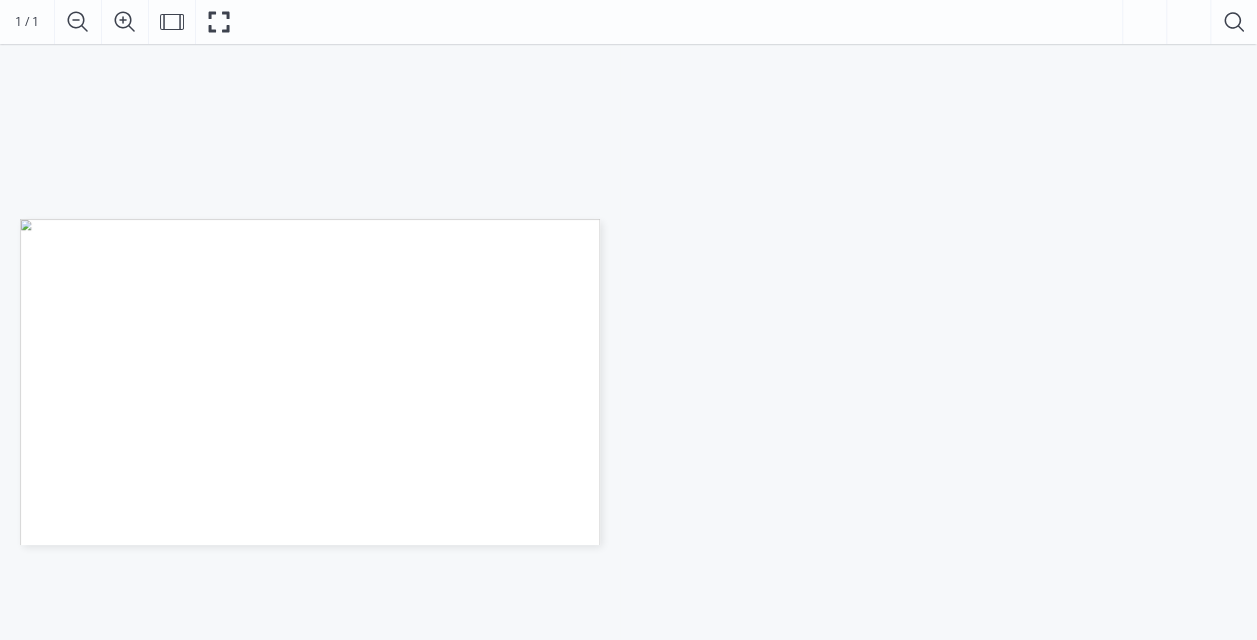 scroll, scrollTop: 300, scrollLeft: 0, axis: vertical 